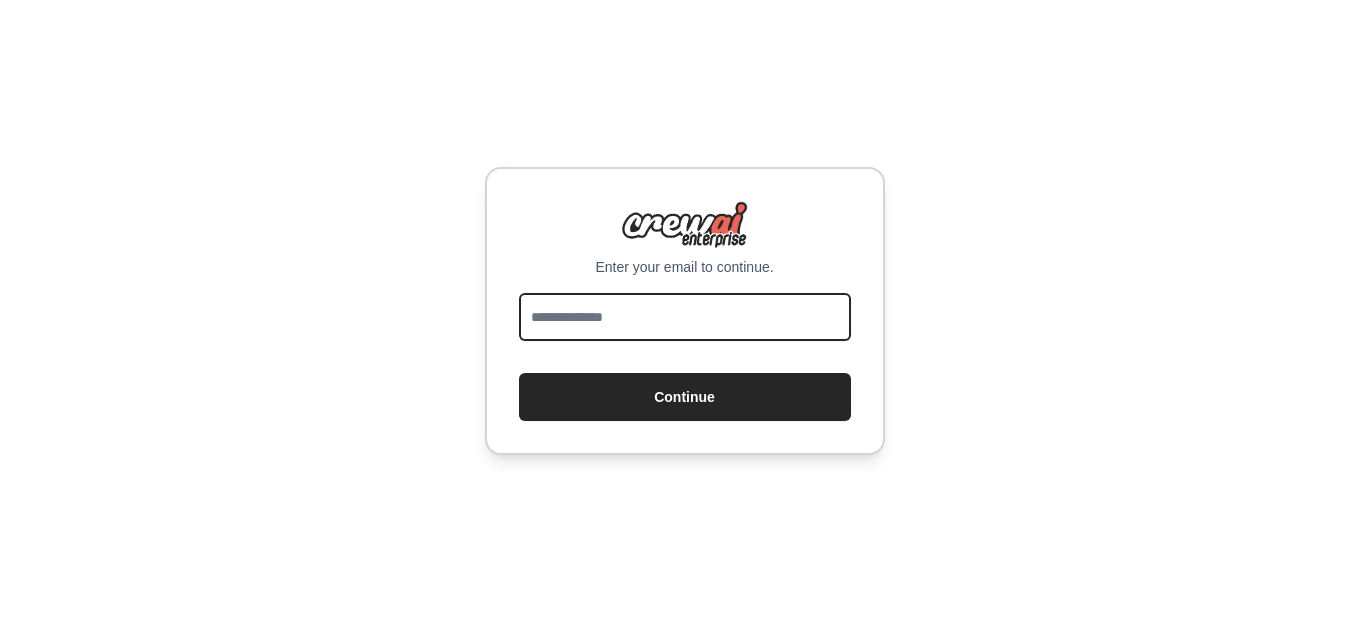 click at bounding box center (685, 317) 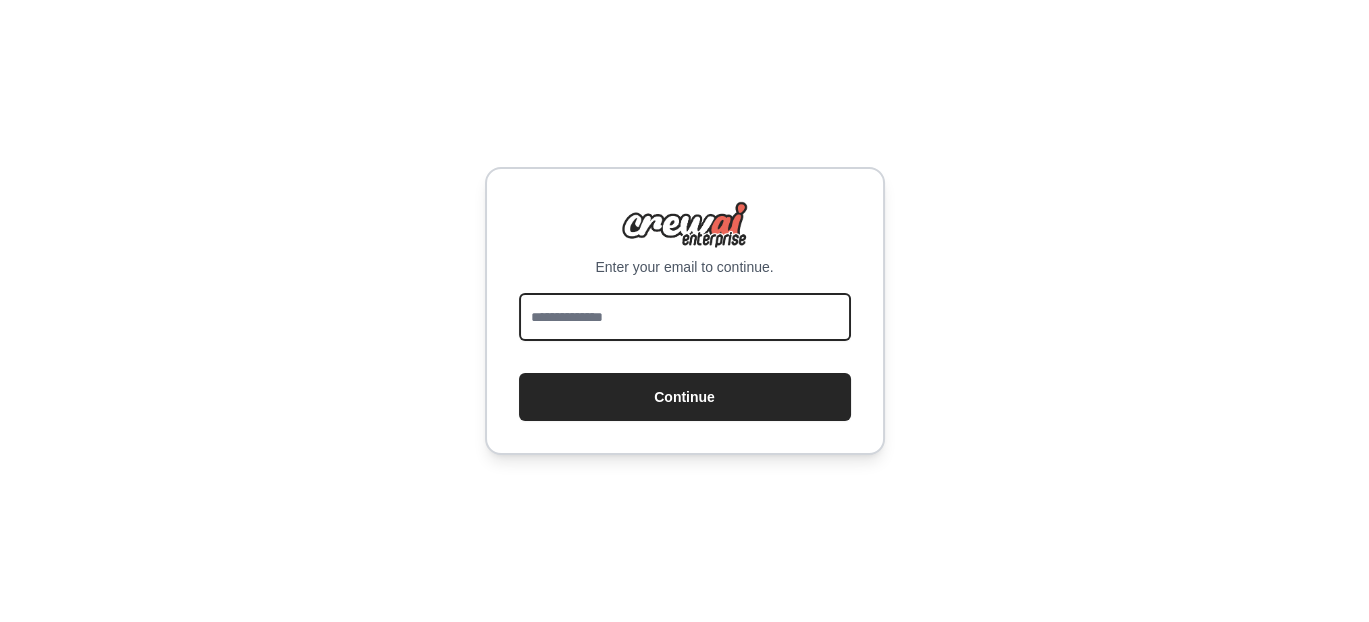 scroll, scrollTop: 0, scrollLeft: 0, axis: both 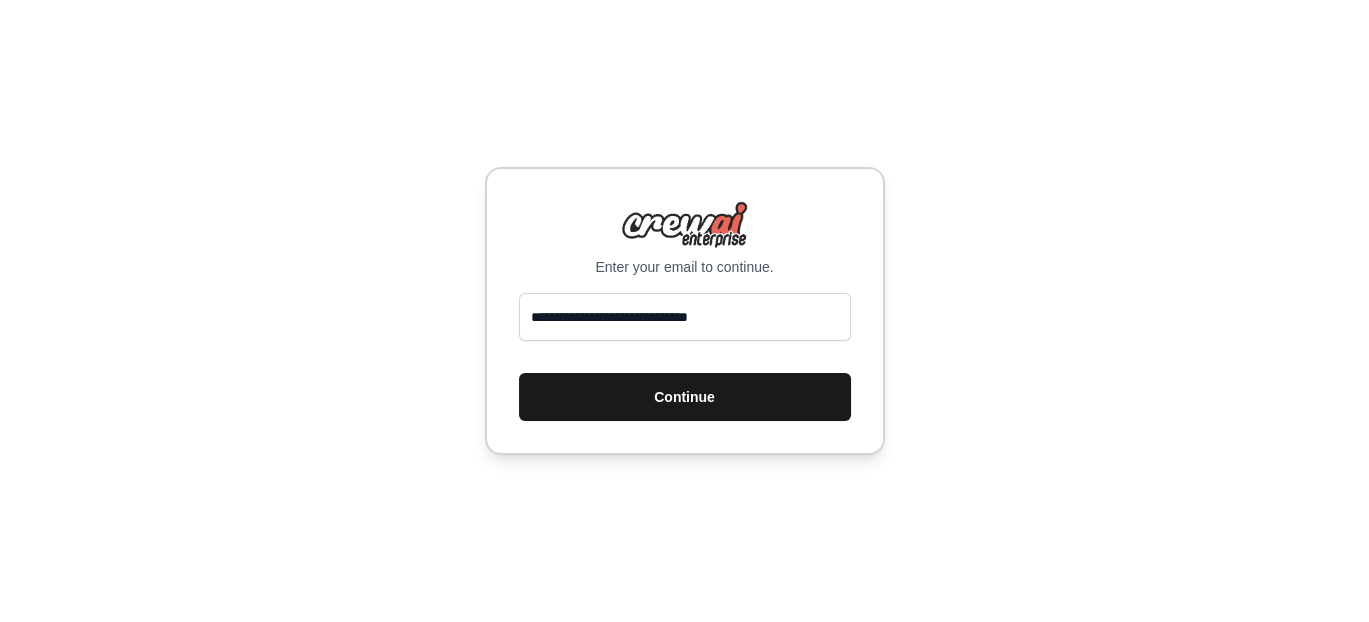 click on "Continue" at bounding box center [685, 397] 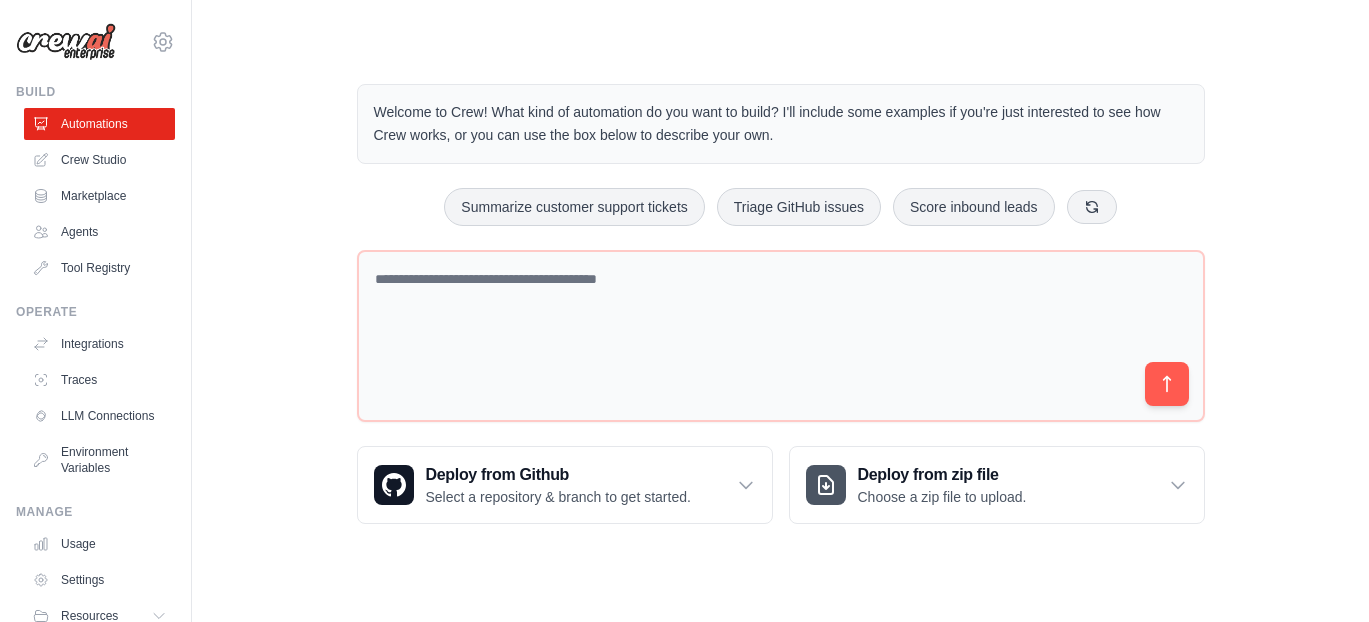 scroll, scrollTop: 0, scrollLeft: 0, axis: both 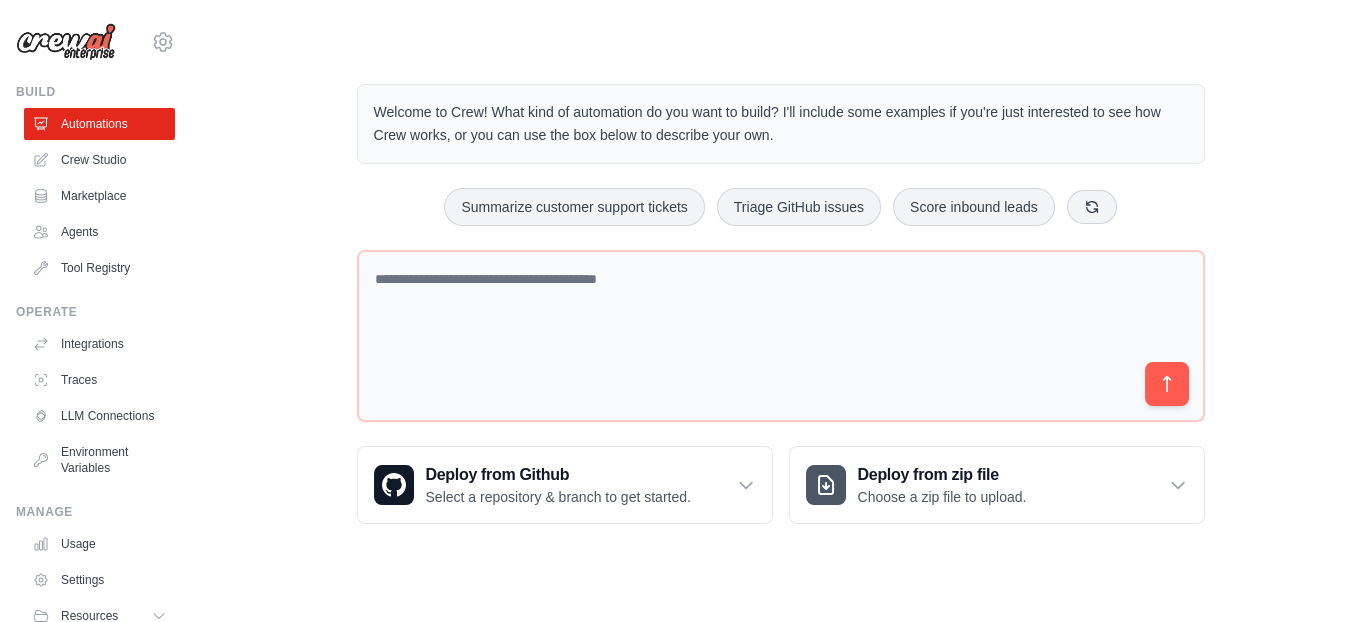 click on "Welcome to Crew! What kind of automation do you want to build?
I'll include some examples if you're just interested to see how
Crew works, or you can use the box below to describe your own.
Summarize customer support tickets
Triage GitHub issues
Score inbound leads
Deploy from Github
Select a repository & branch to get started." at bounding box center [780, 304] 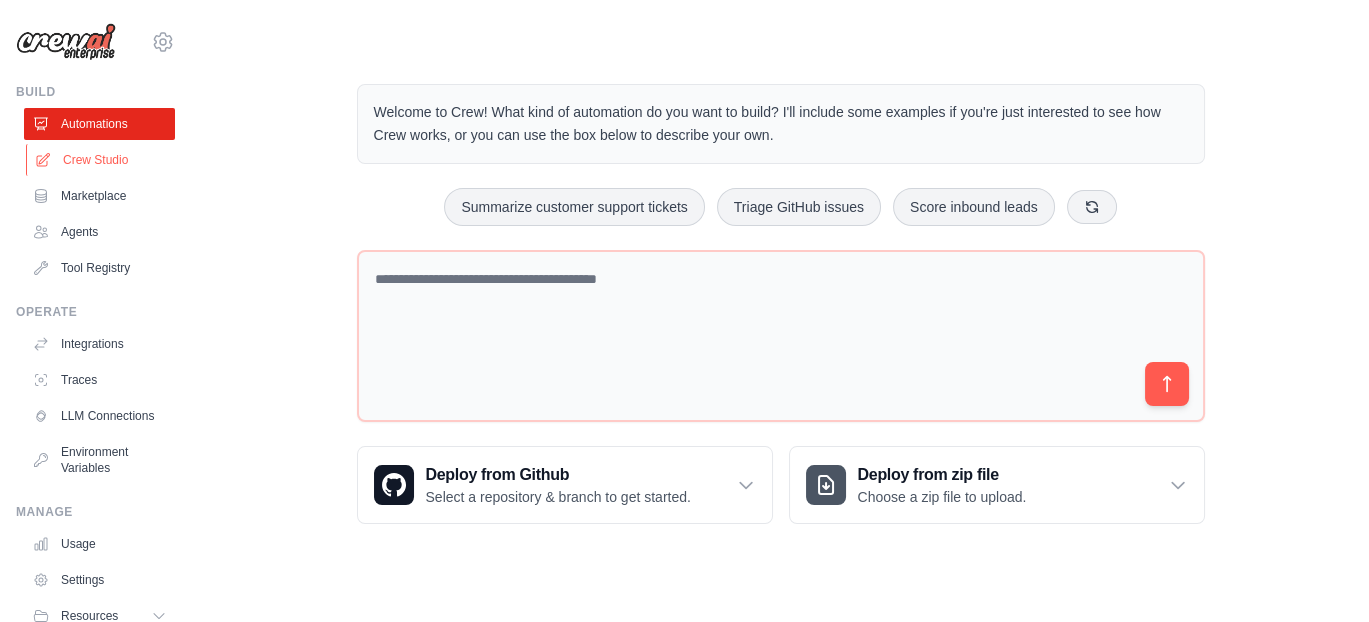 click on "Crew Studio" at bounding box center [101, 160] 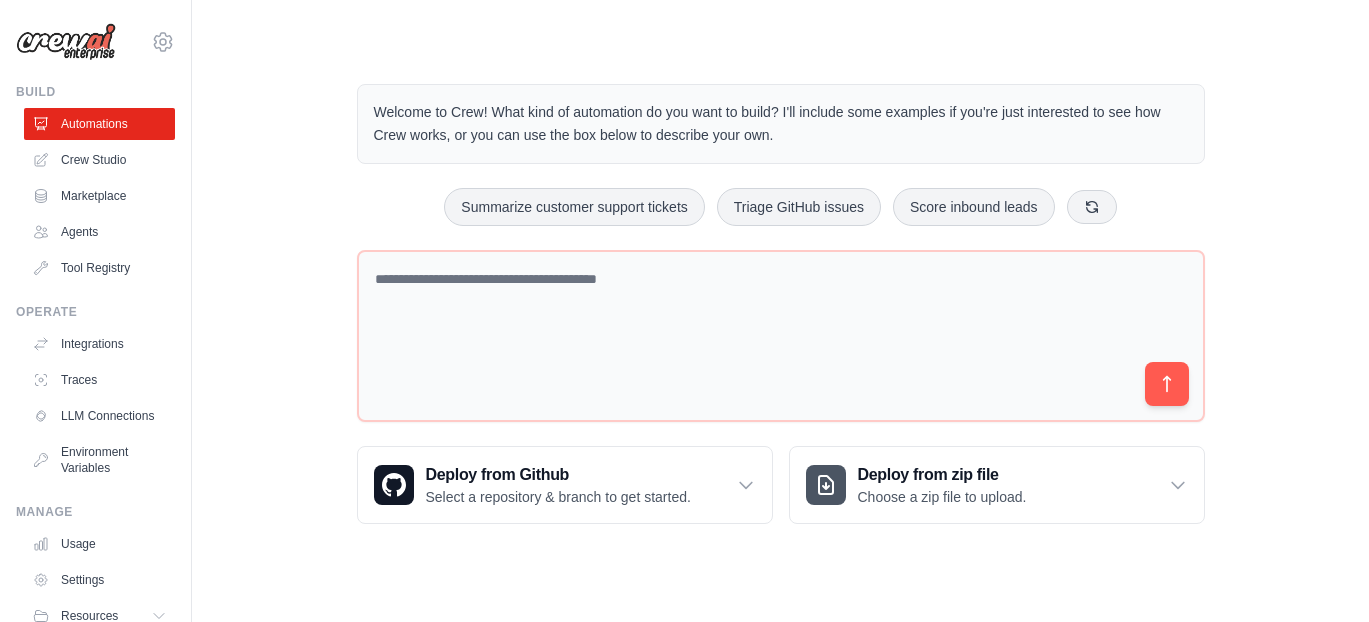 scroll, scrollTop: 0, scrollLeft: 0, axis: both 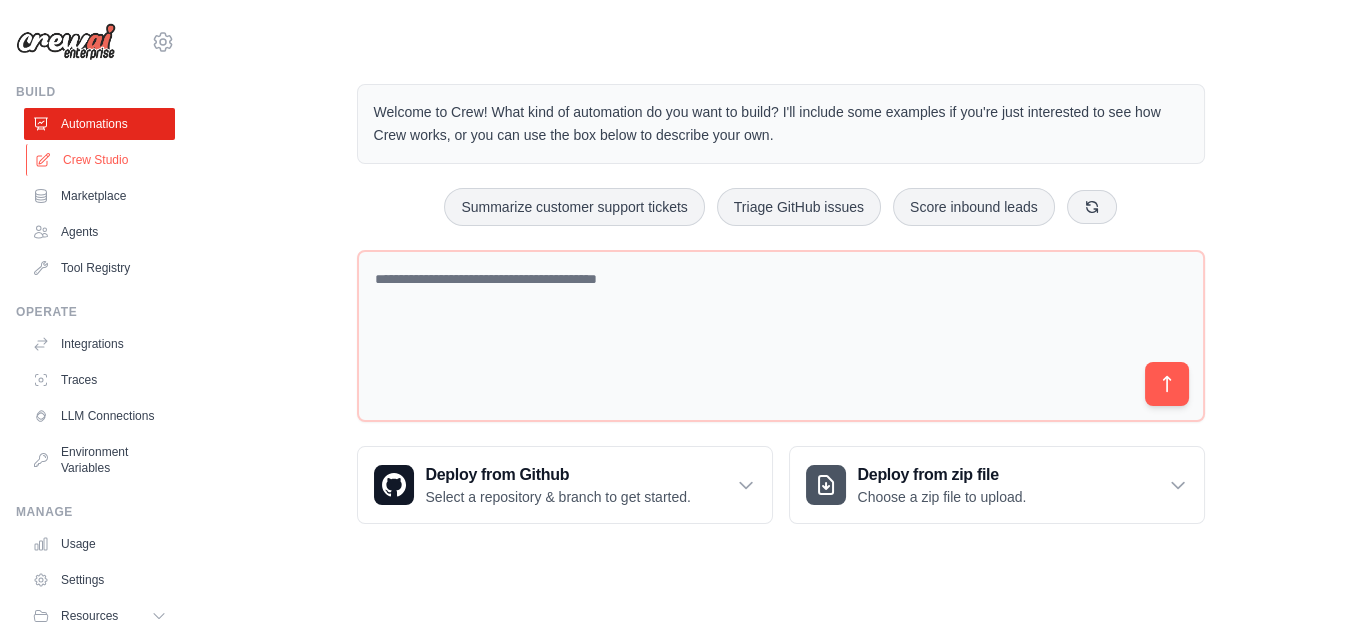 click on "Crew Studio" at bounding box center [101, 160] 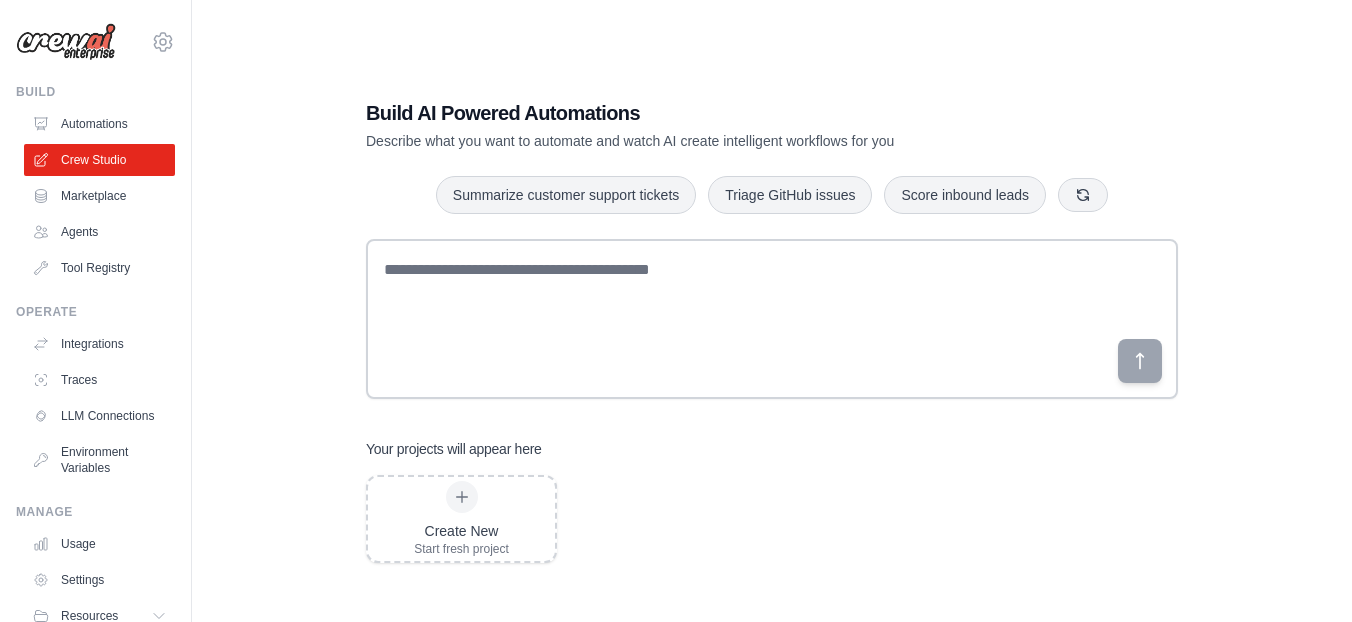 scroll, scrollTop: 0, scrollLeft: 0, axis: both 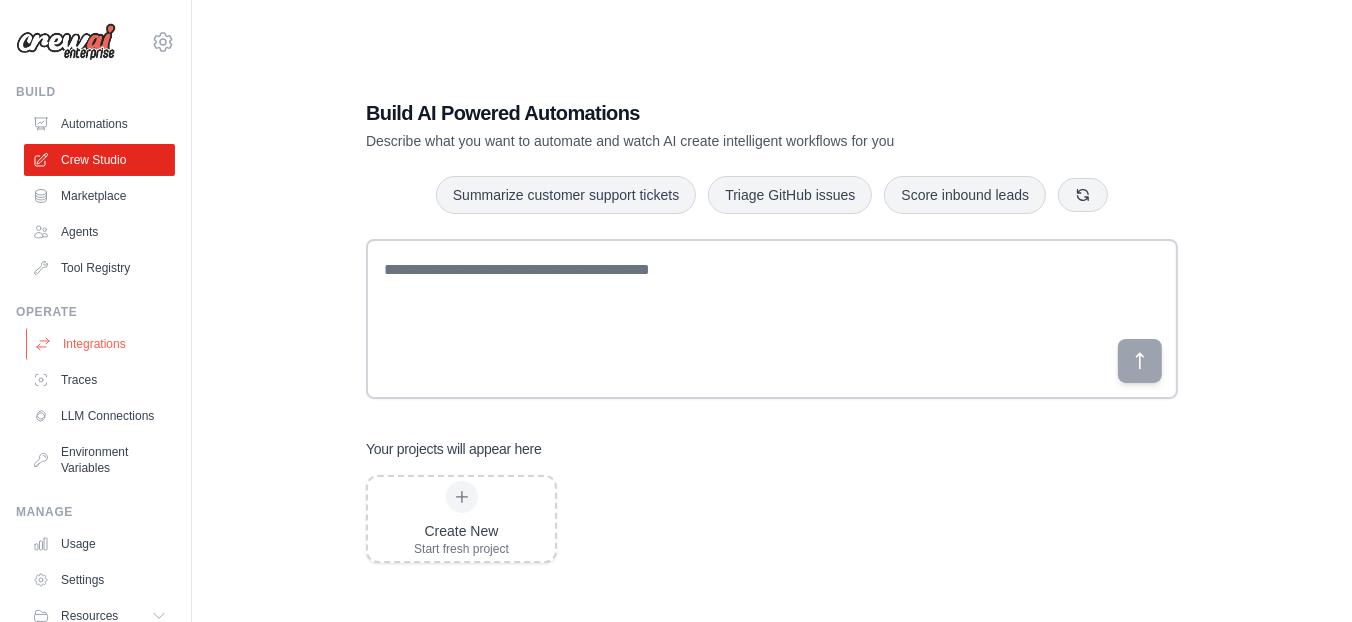 click on "Integrations" at bounding box center [101, 344] 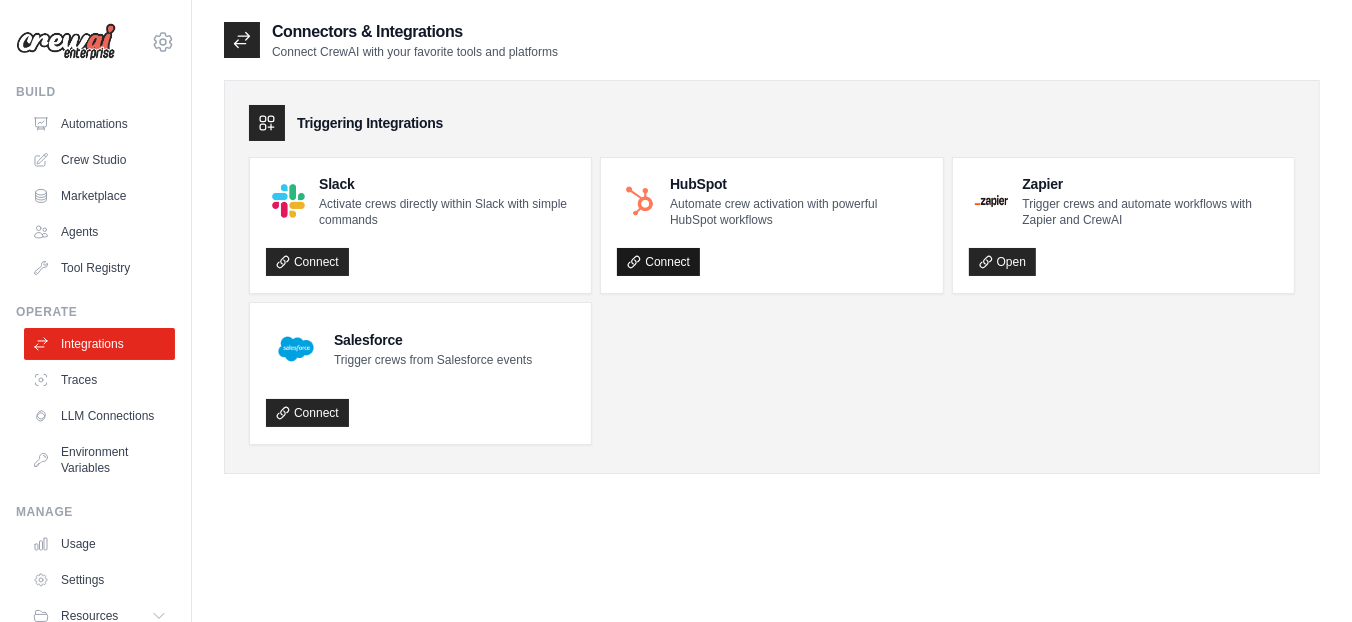 click 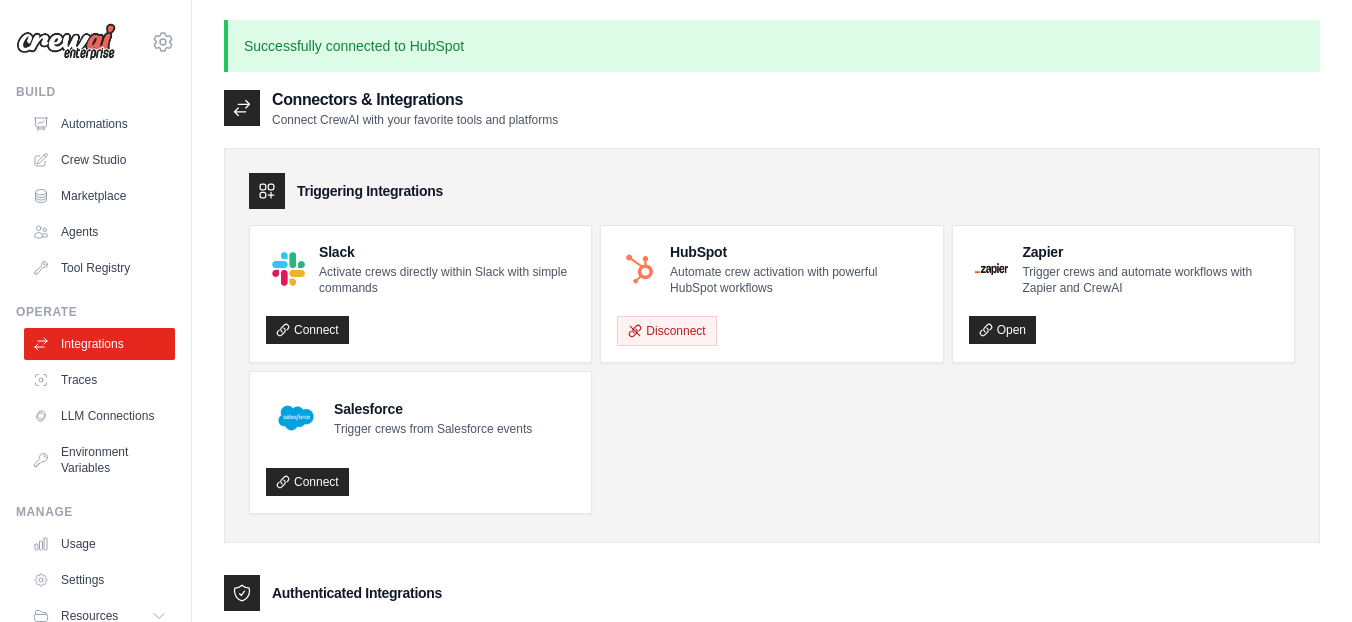 scroll, scrollTop: 0, scrollLeft: 0, axis: both 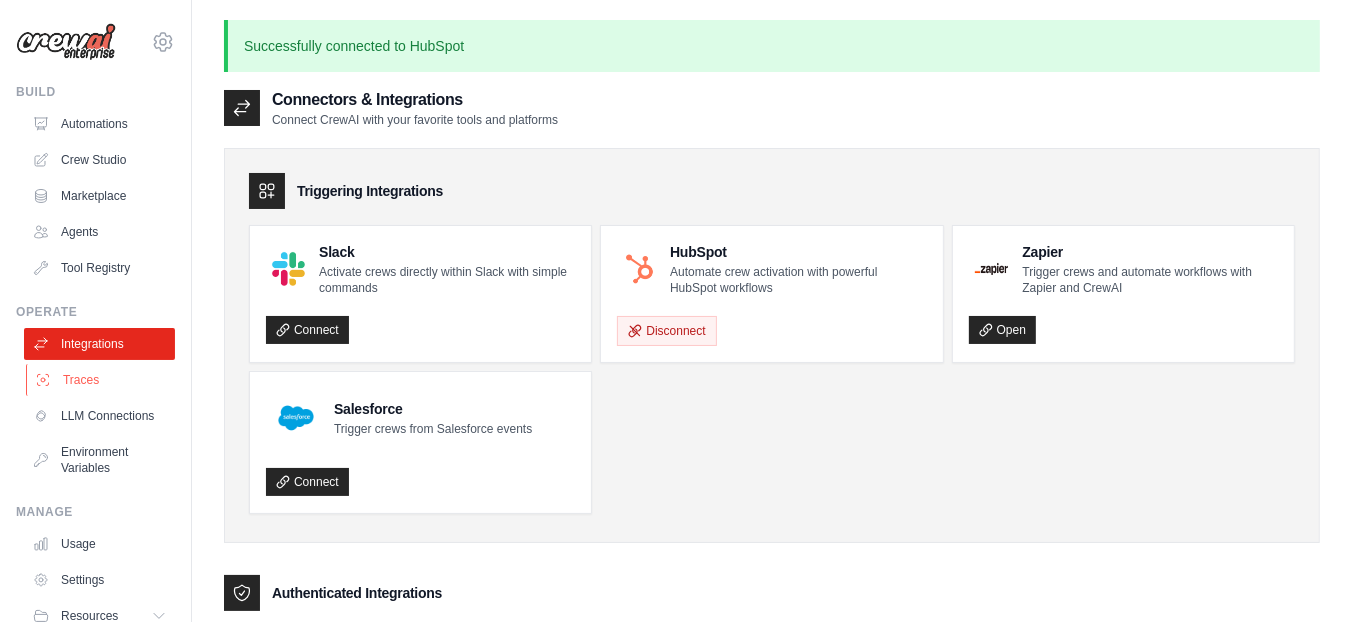 click on "Traces" at bounding box center [101, 380] 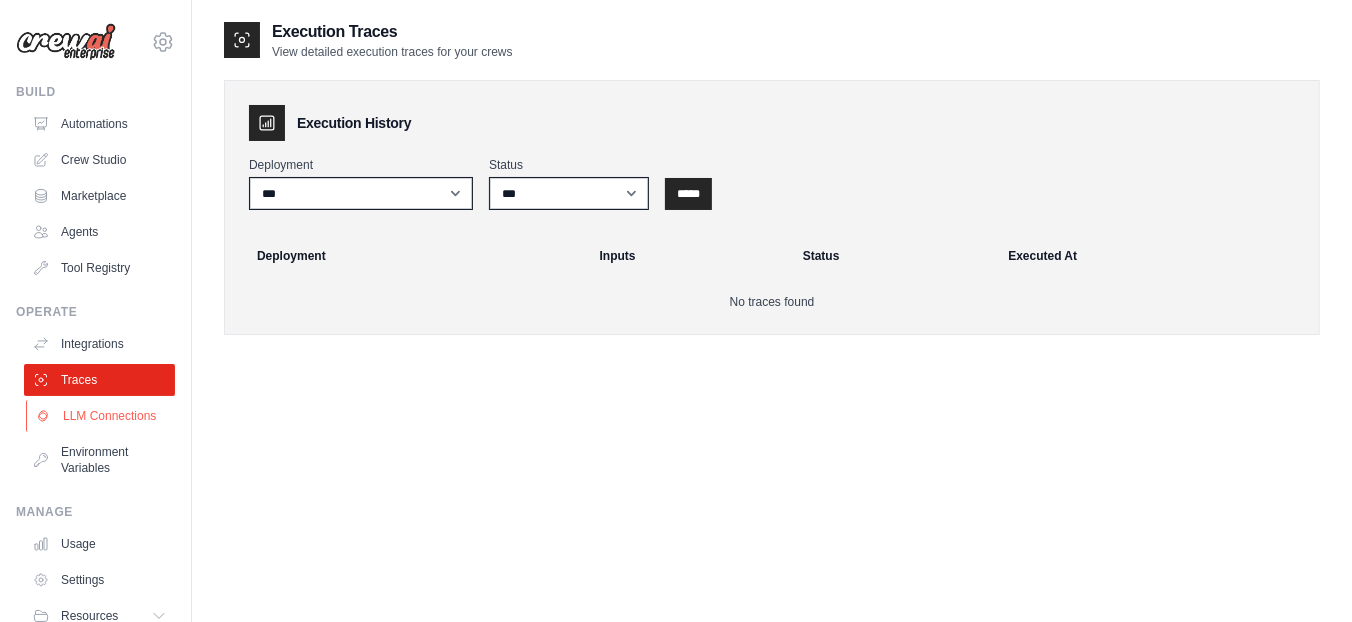 click on "LLM Connections" at bounding box center (101, 416) 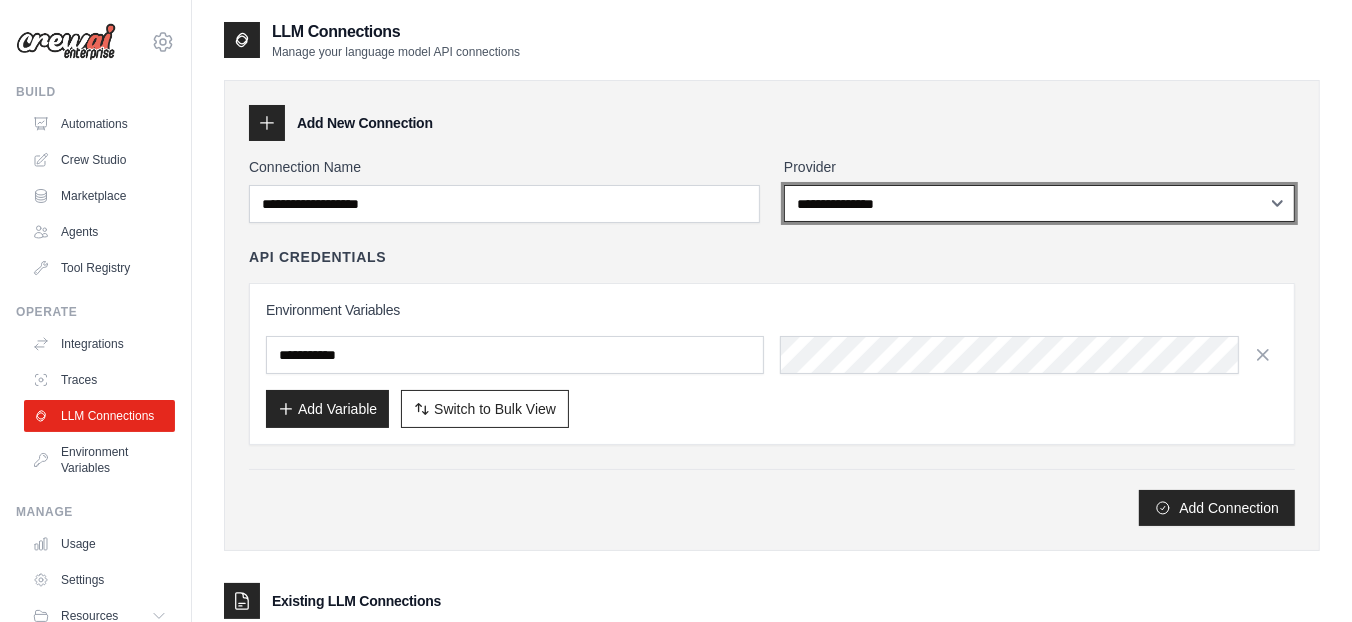 click on "**********" at bounding box center (1039, 203) 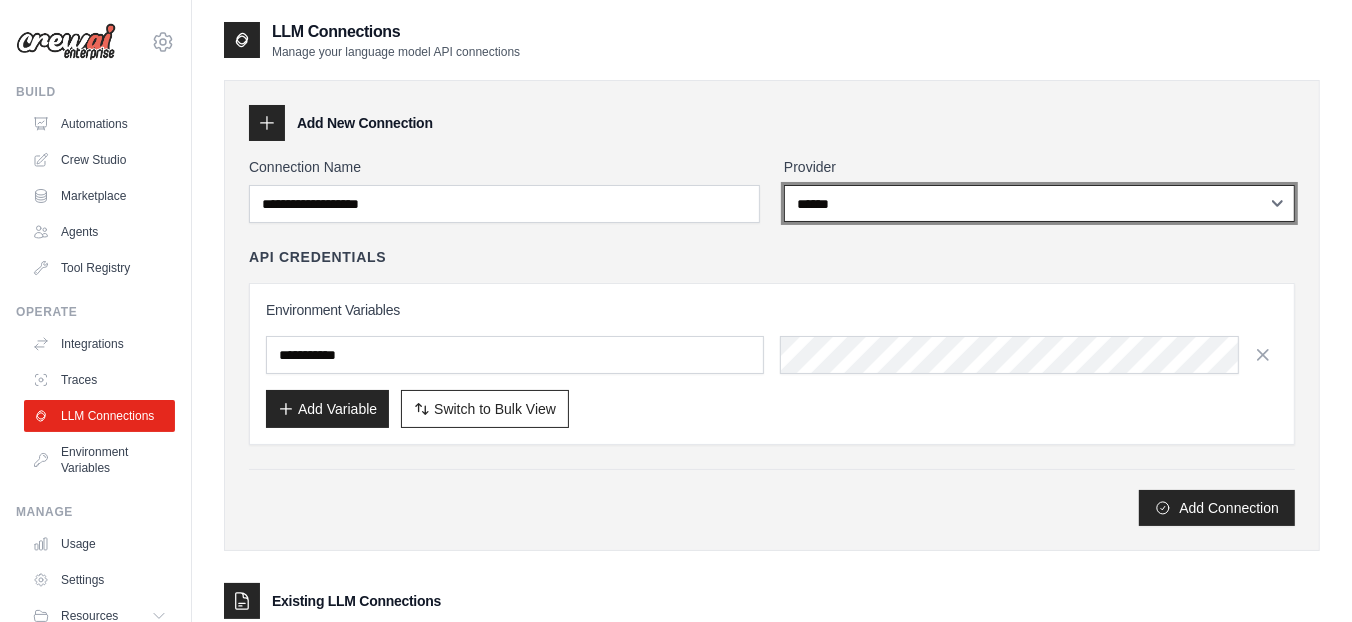 click on "**********" at bounding box center [1039, 203] 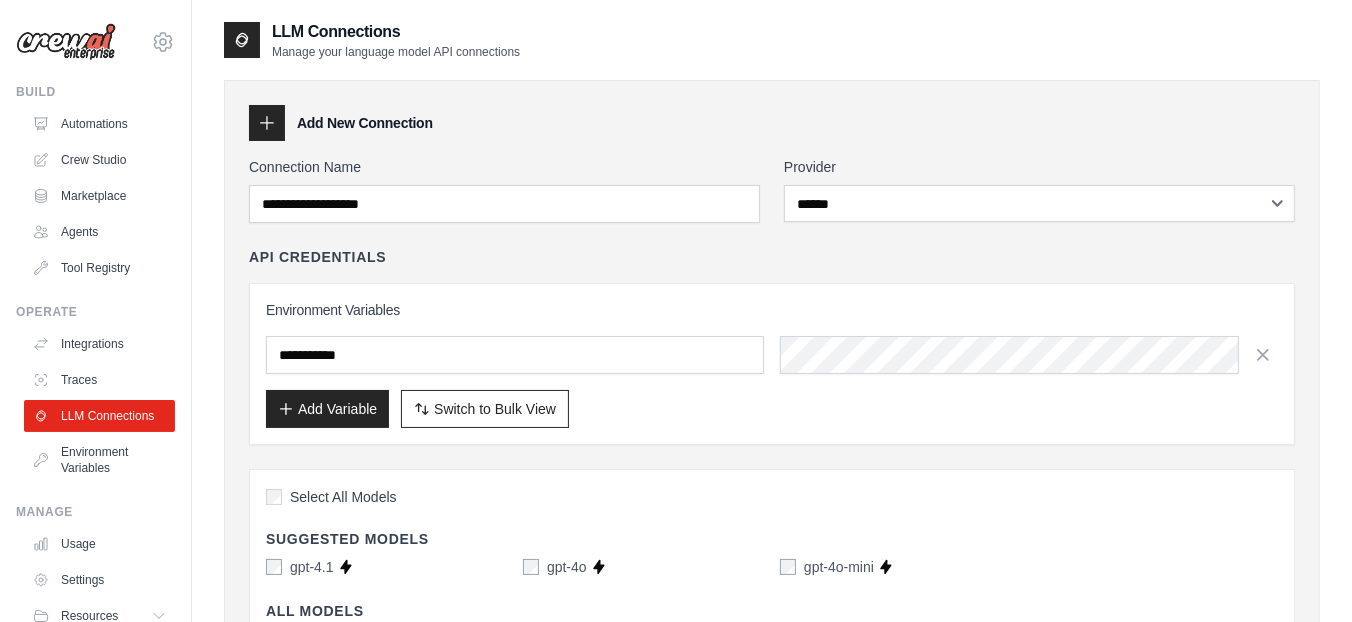 click on "API Credentials
Environment Variables
Add Variable
Switch to Bulk View
Switch to Table View" at bounding box center [772, 346] 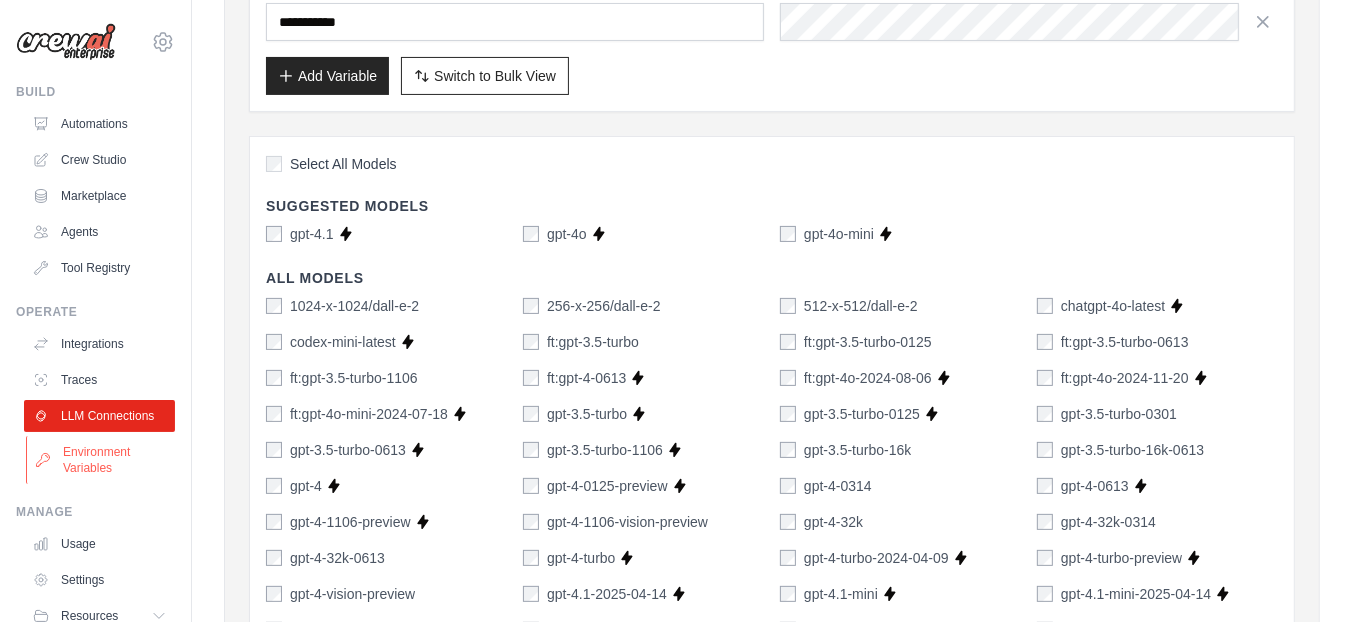 scroll, scrollTop: 95, scrollLeft: 0, axis: vertical 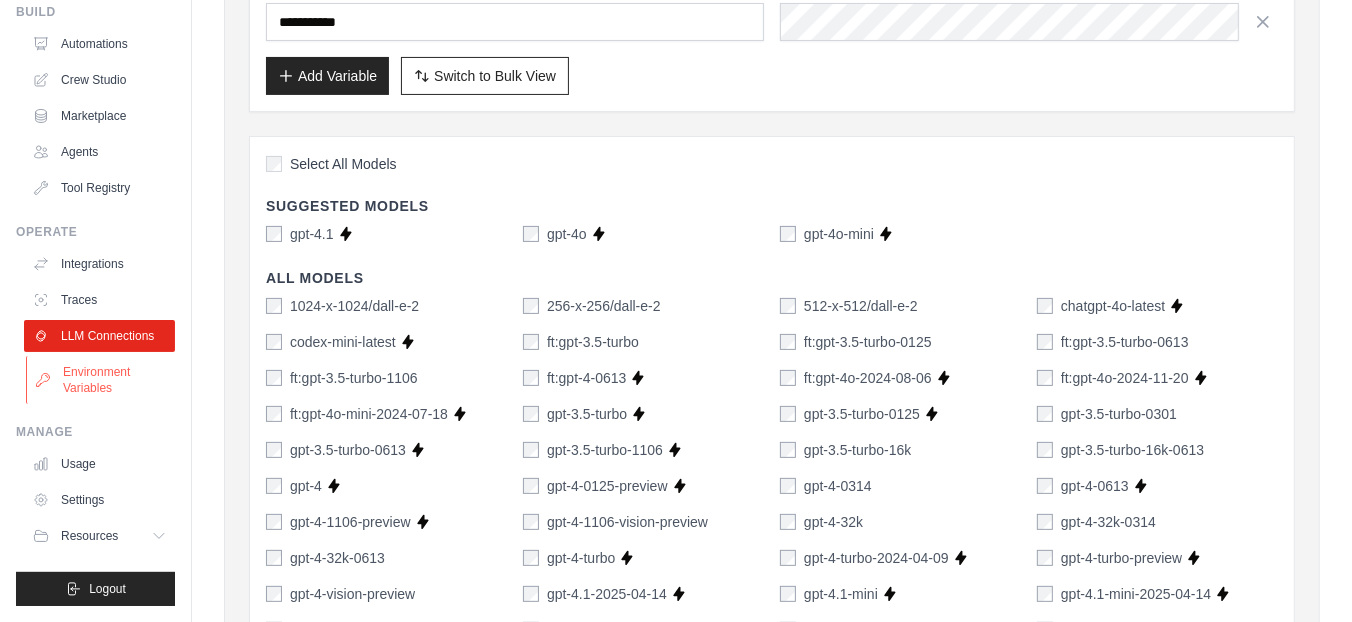 click on "Environment Variables" at bounding box center [101, 380] 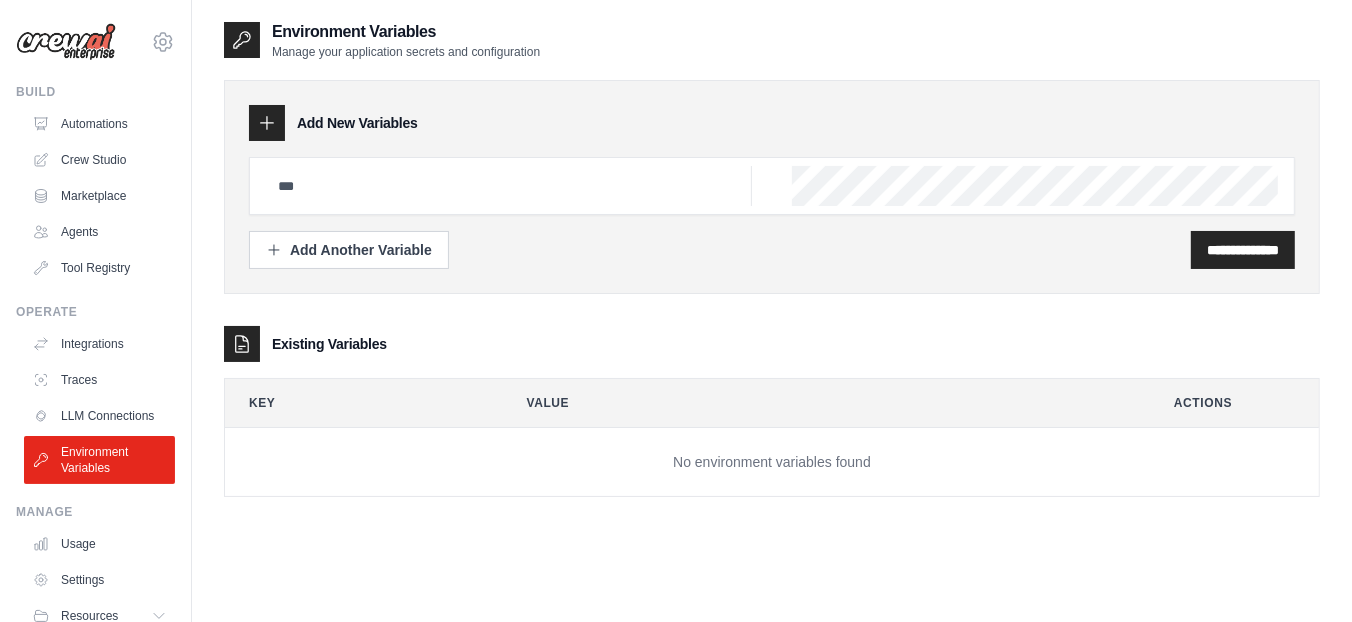 scroll, scrollTop: 40, scrollLeft: 0, axis: vertical 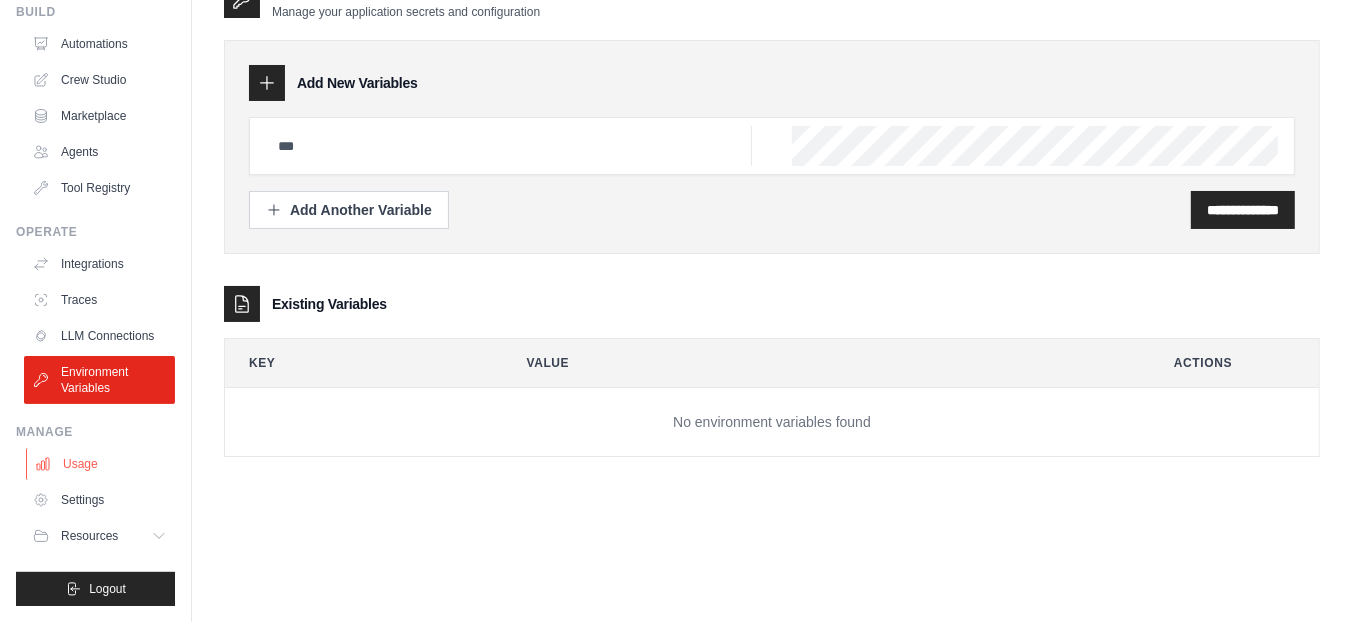 click on "Usage" at bounding box center (101, 464) 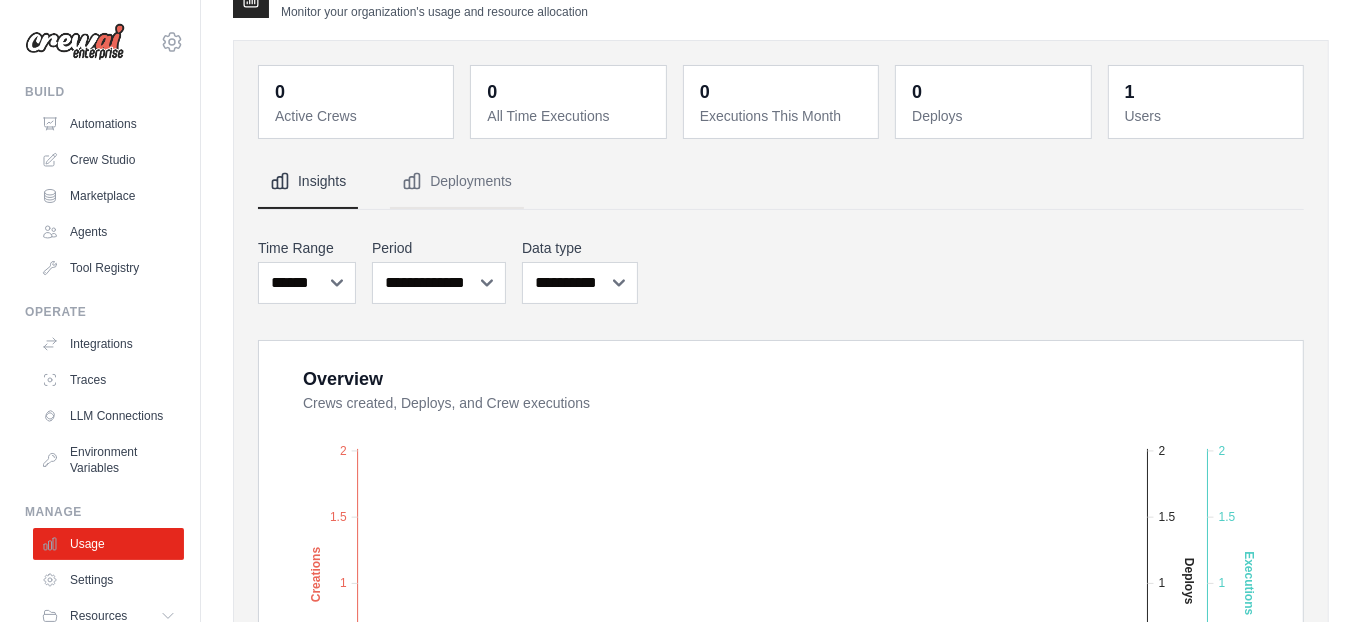 scroll, scrollTop: 0, scrollLeft: 0, axis: both 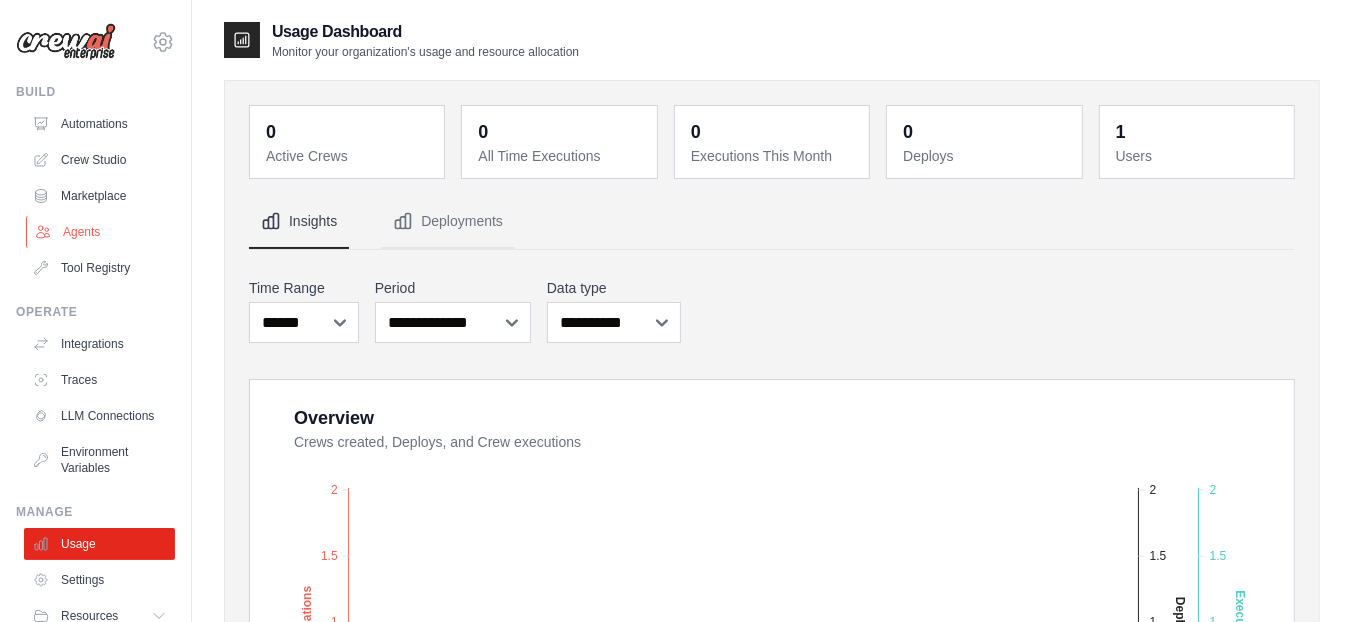 click on "Agents" at bounding box center (101, 232) 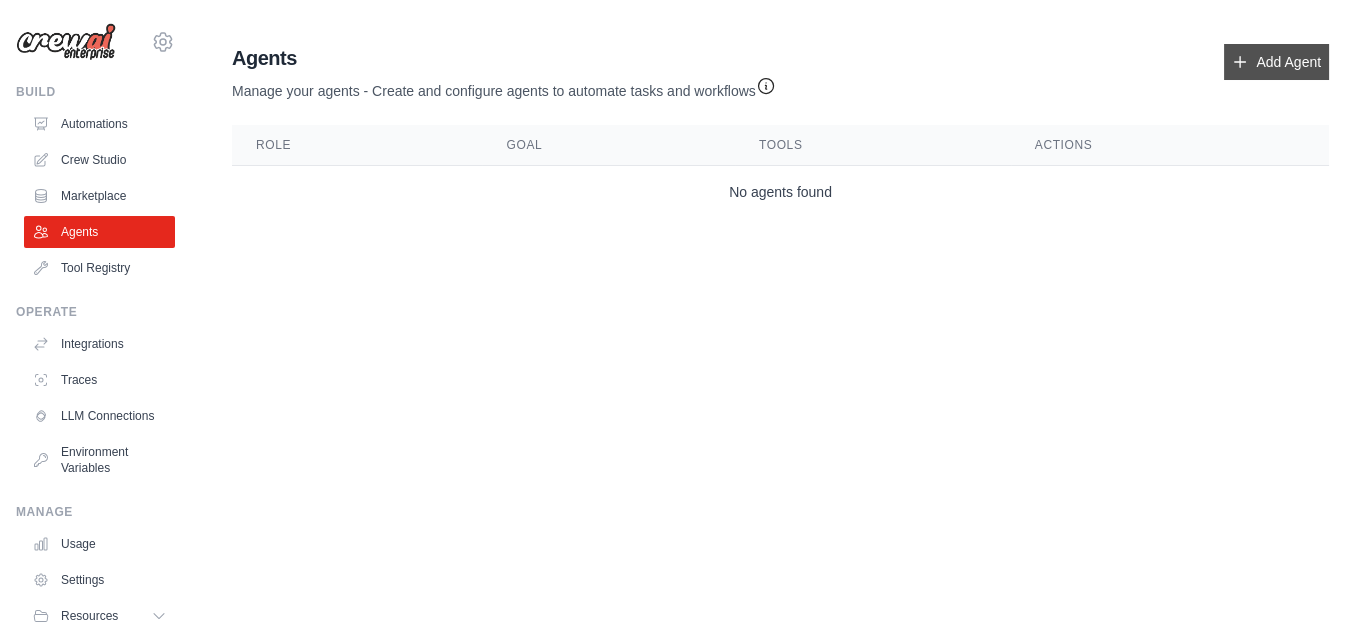 click on "Add Agent" at bounding box center [1276, 62] 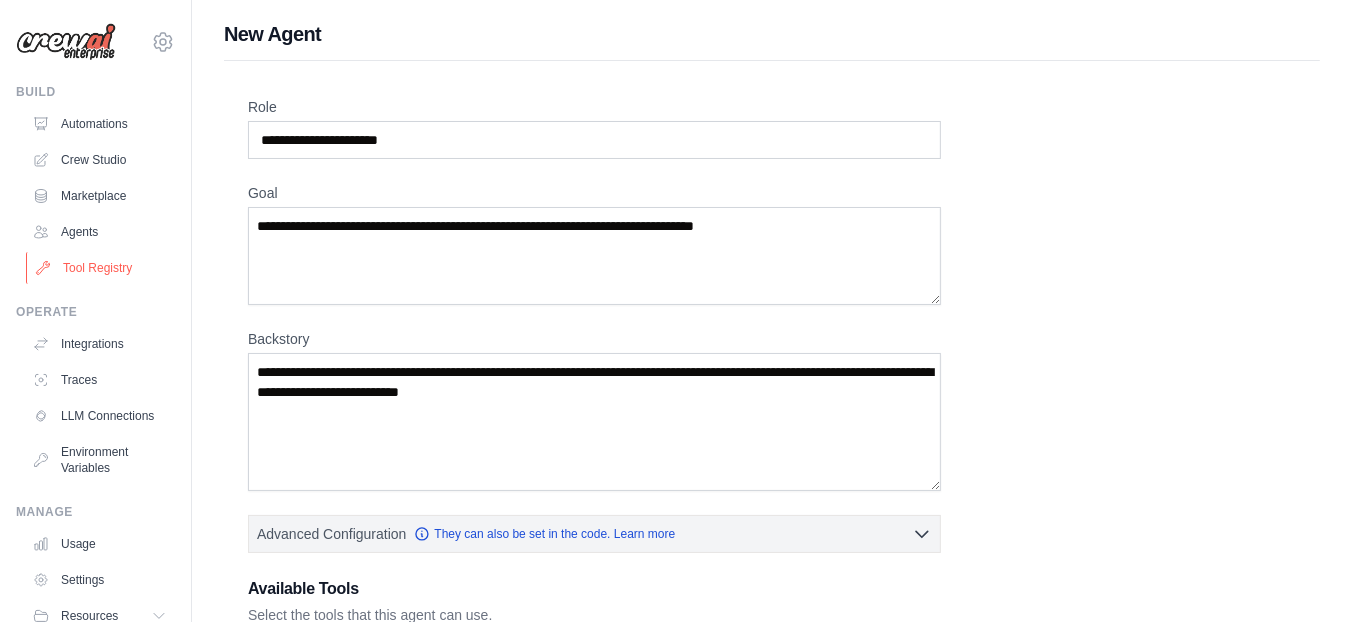 click on "Tool Registry" at bounding box center [101, 268] 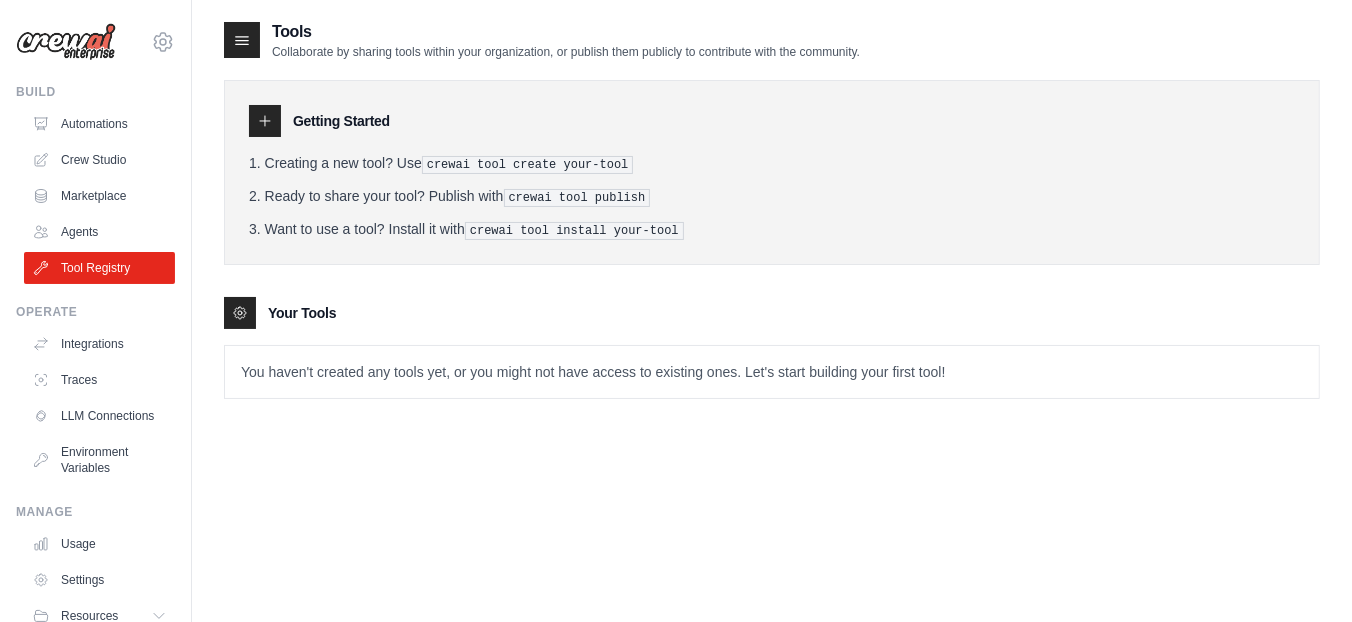 click at bounding box center [265, 121] 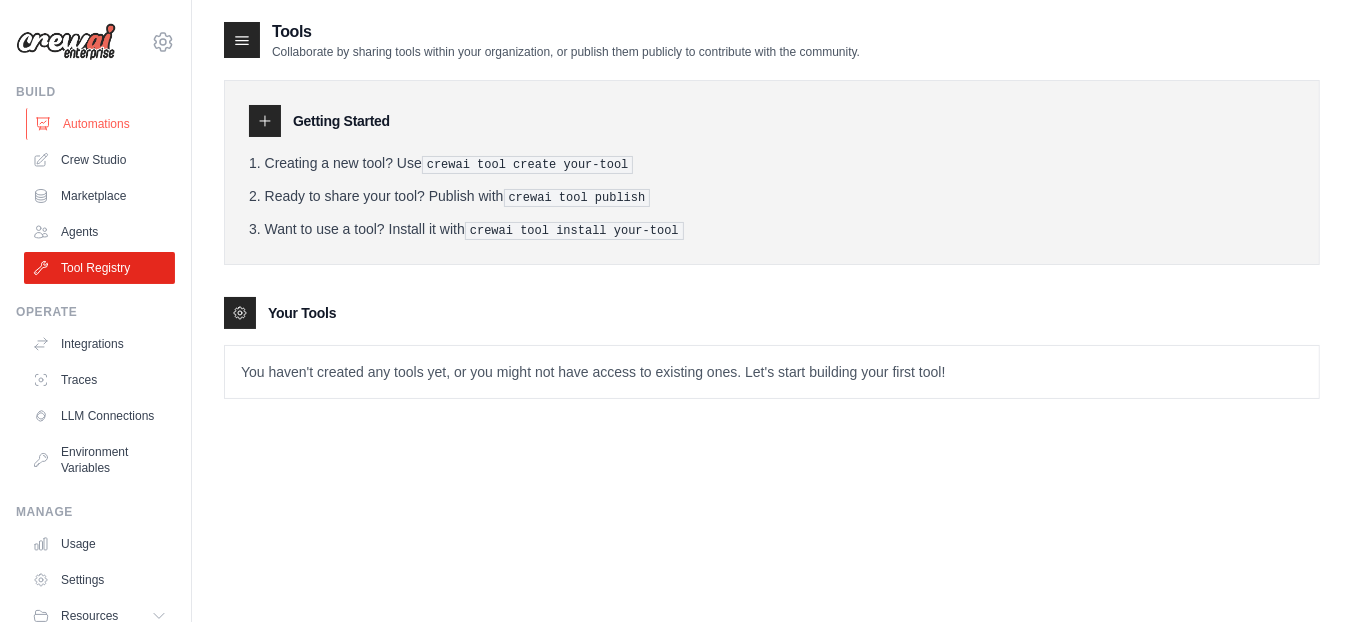 click on "Automations" at bounding box center [101, 124] 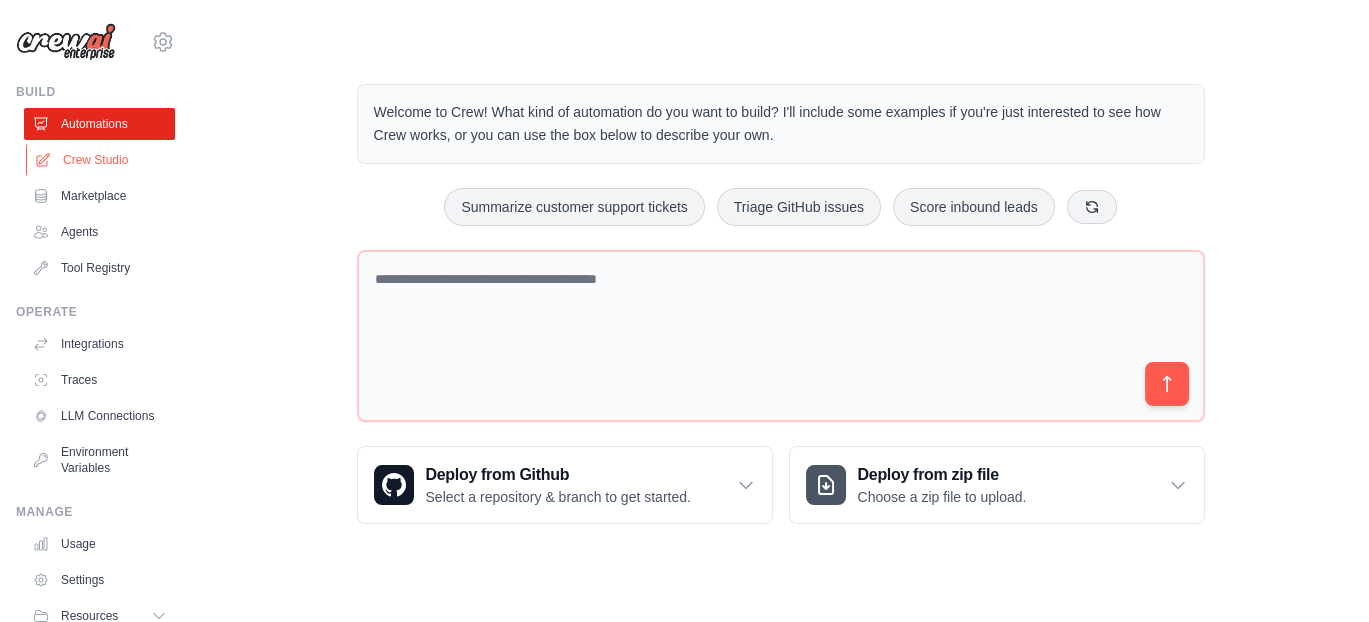 click on "Crew Studio" at bounding box center (101, 160) 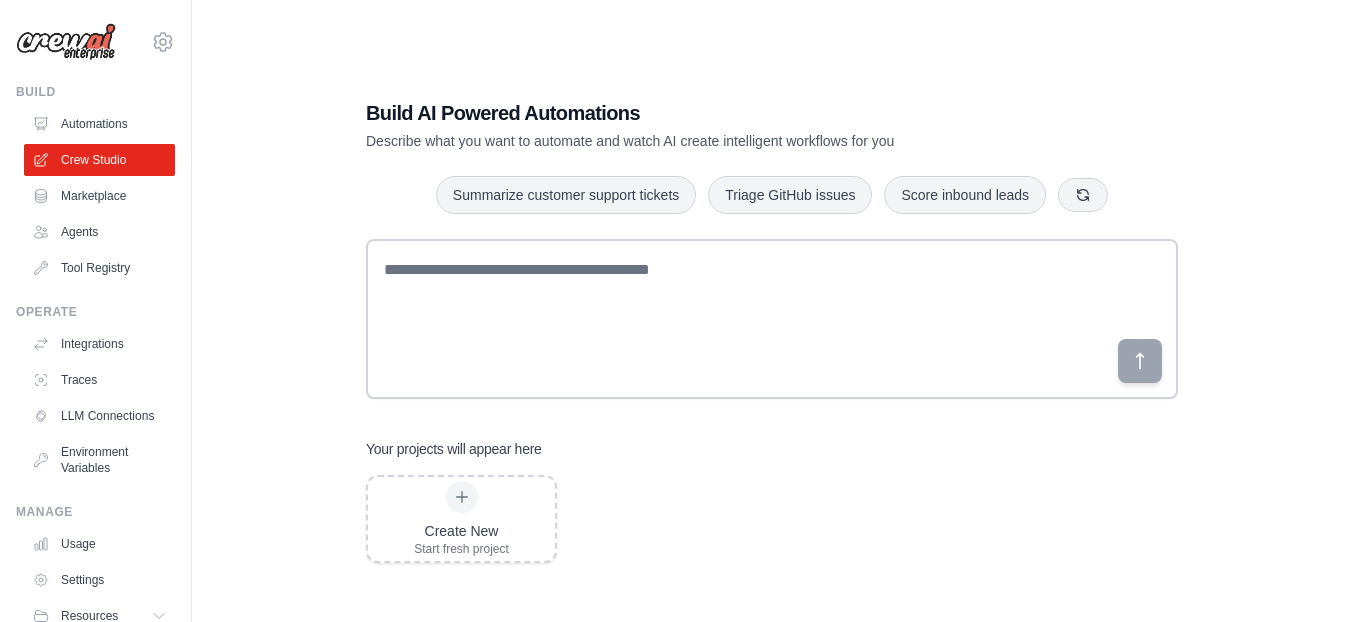 scroll, scrollTop: 0, scrollLeft: 0, axis: both 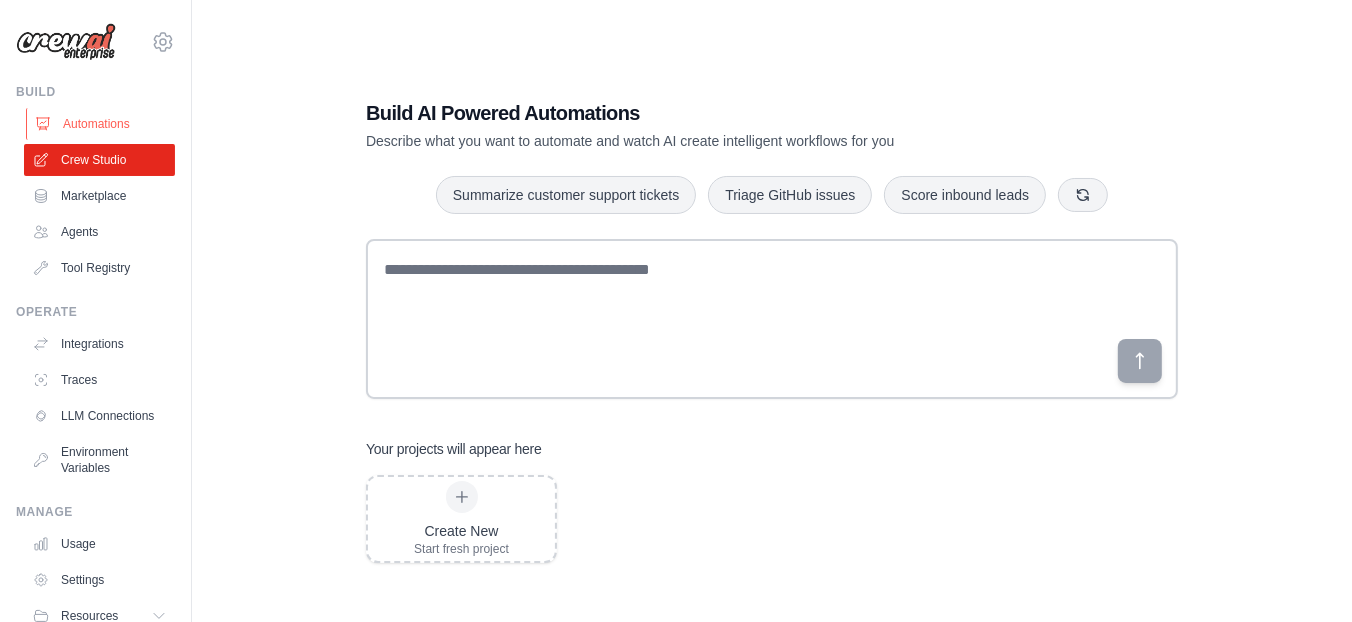 click on "Automations" at bounding box center (101, 124) 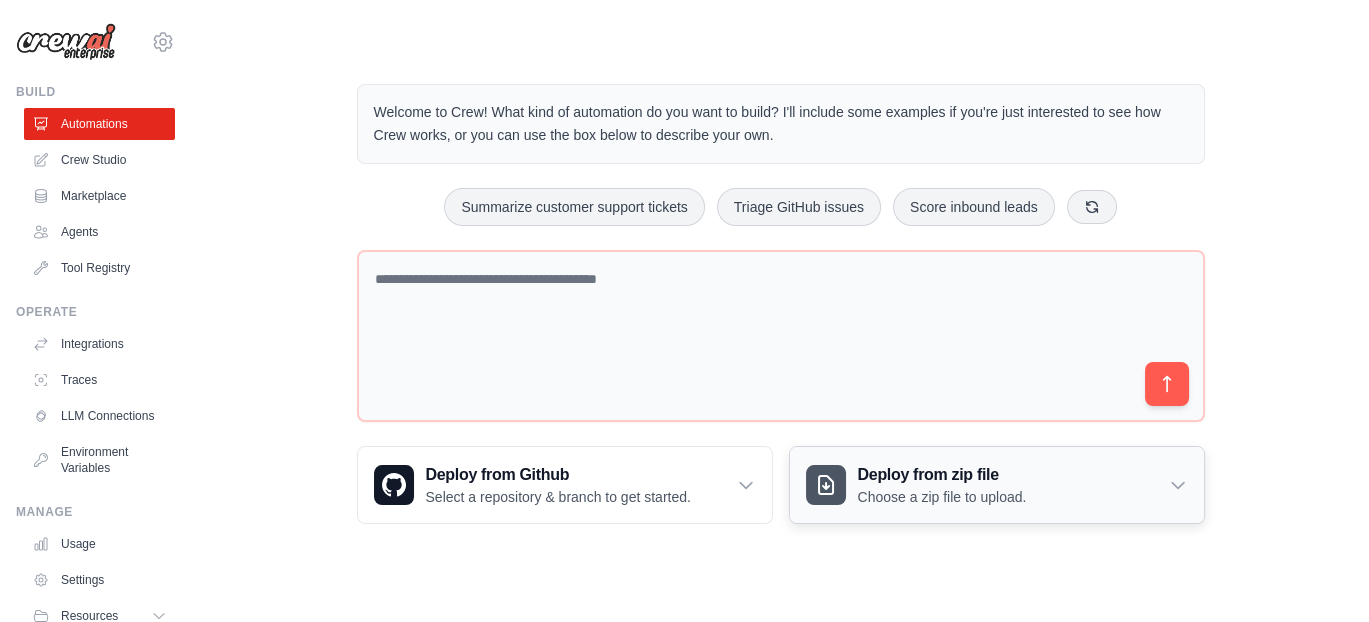click on "Deploy from zip file" at bounding box center [942, 475] 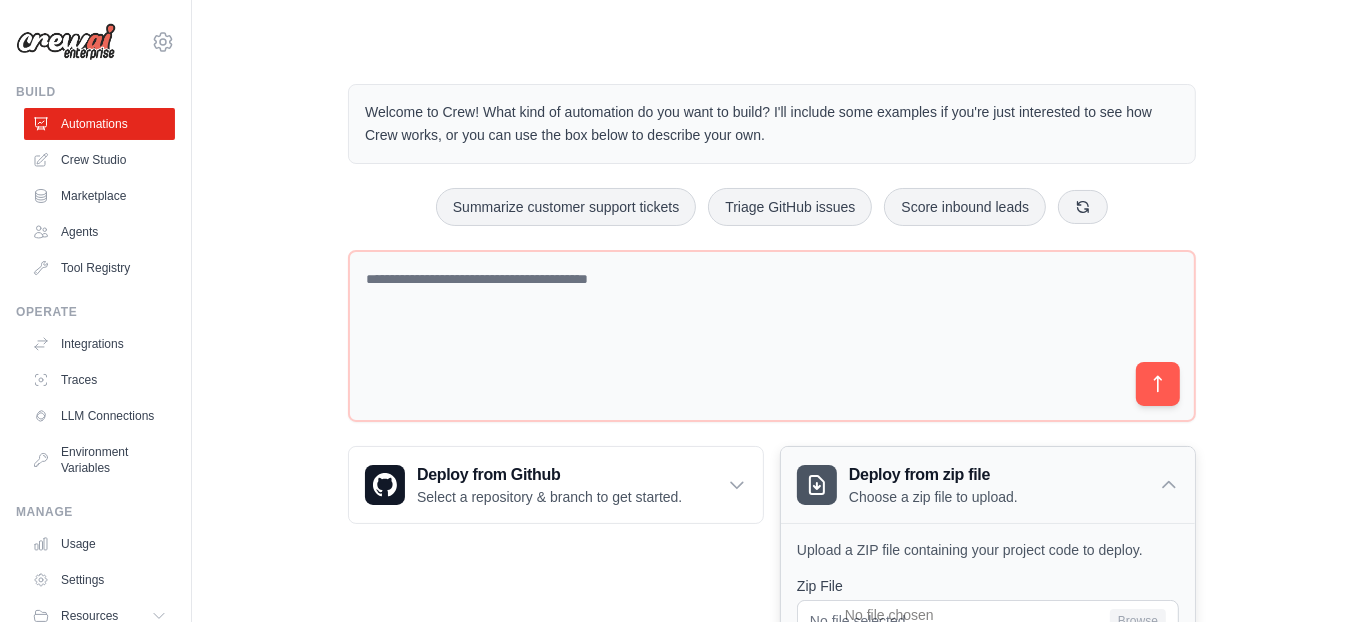 scroll, scrollTop: 111, scrollLeft: 0, axis: vertical 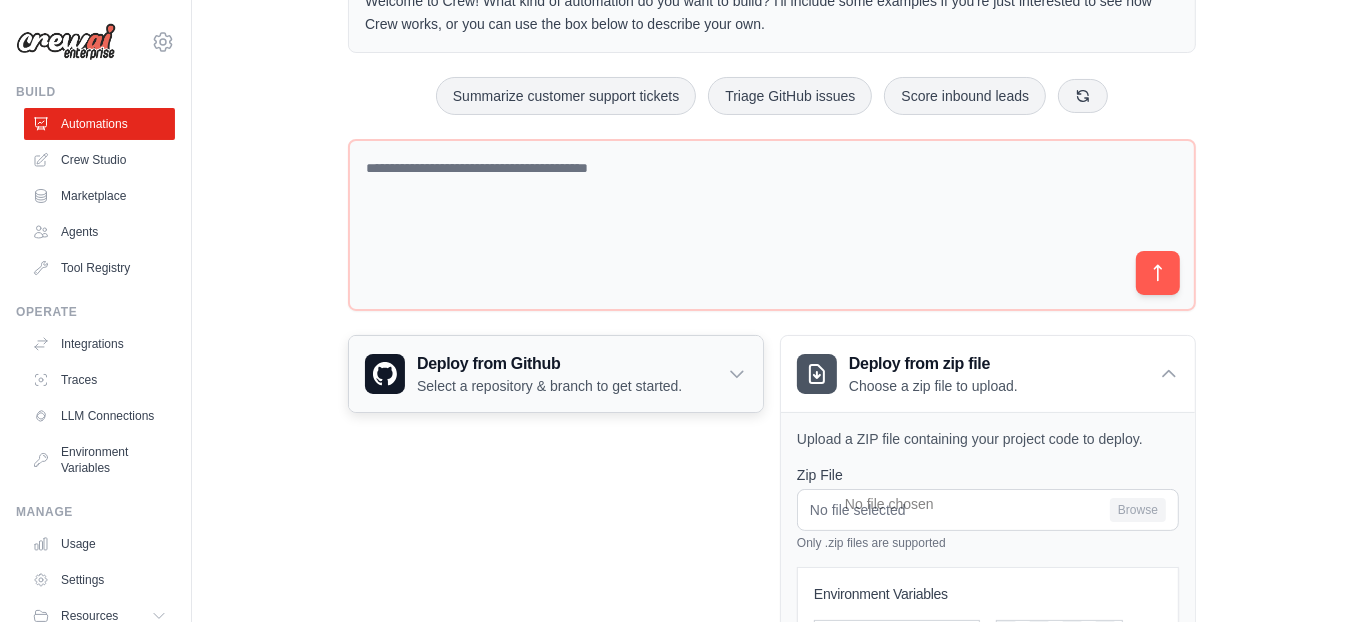 click on "Deploy from Github" at bounding box center [549, 364] 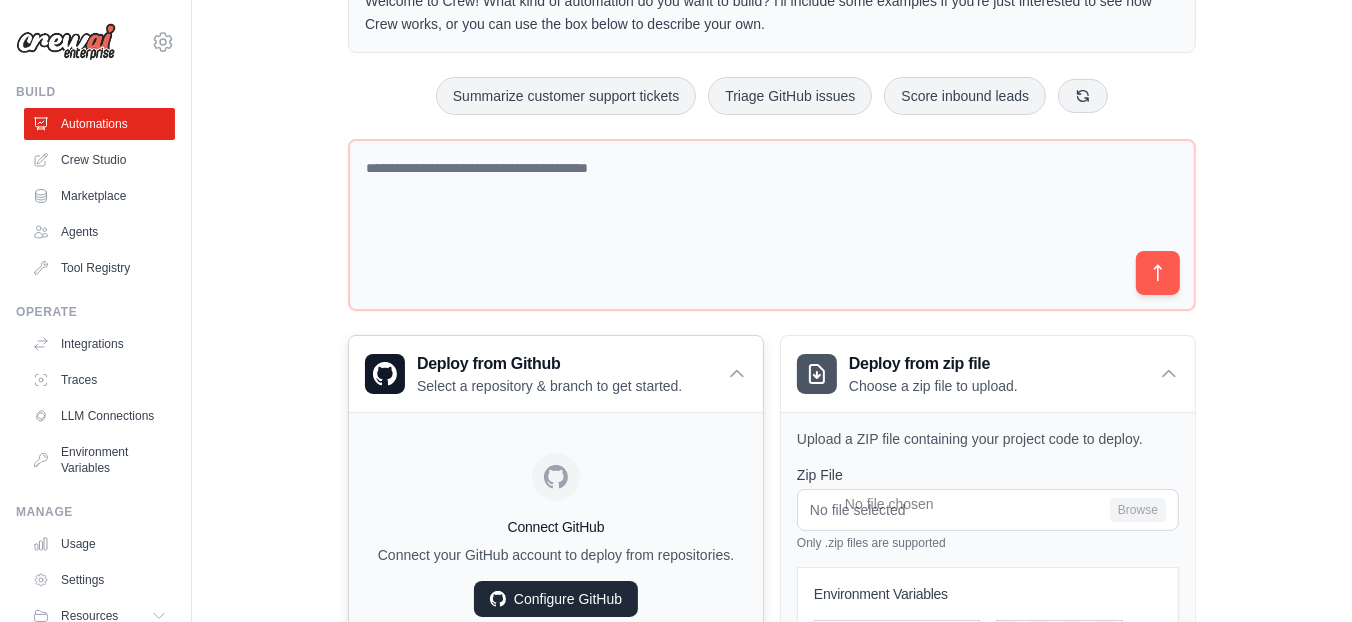 click on "Configure GitHub" at bounding box center (556, 599) 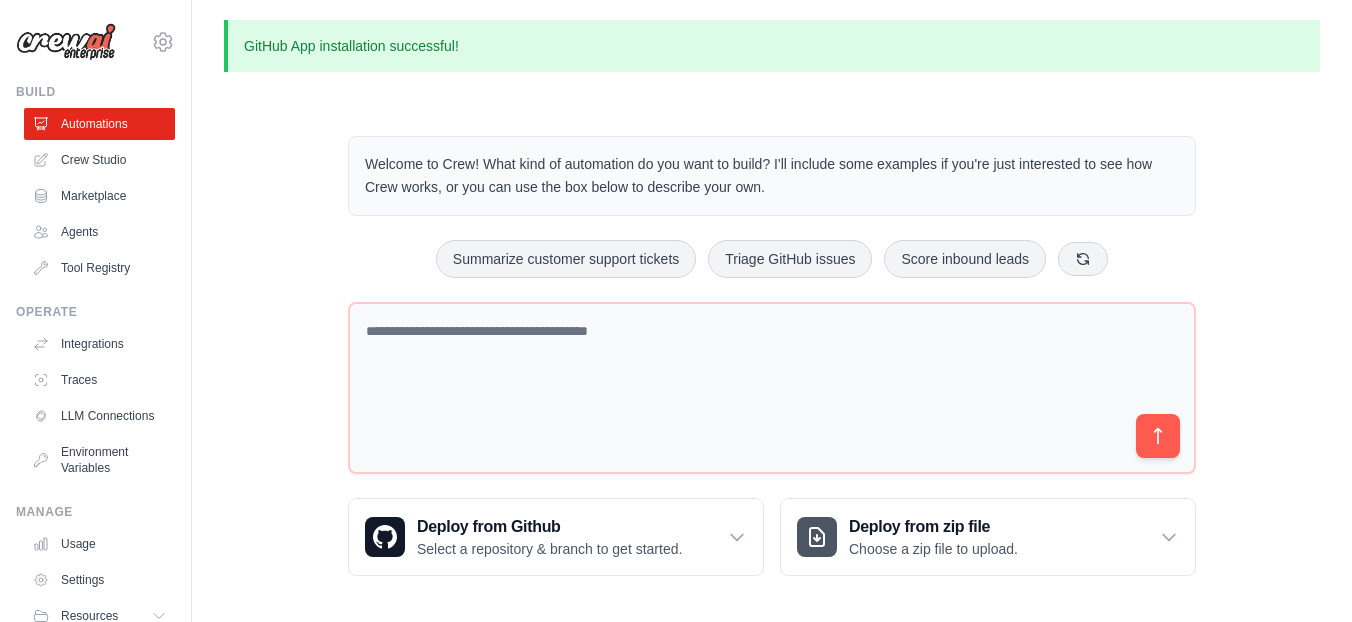 scroll, scrollTop: 0, scrollLeft: 0, axis: both 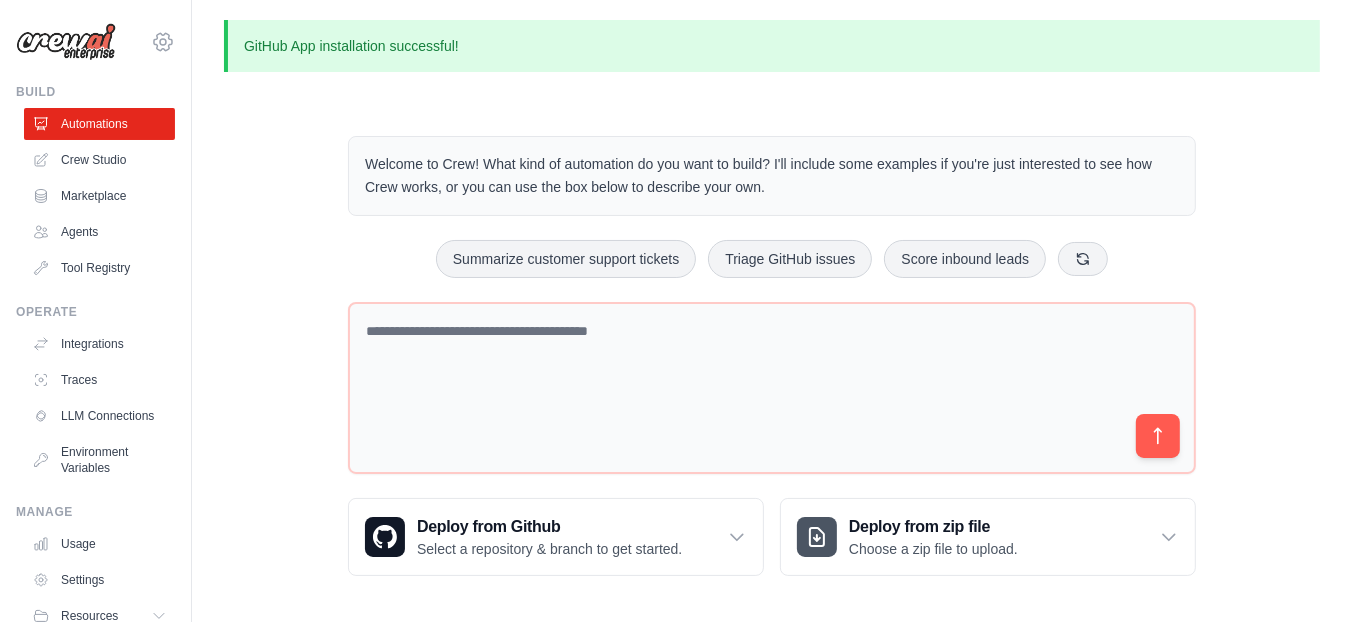 click 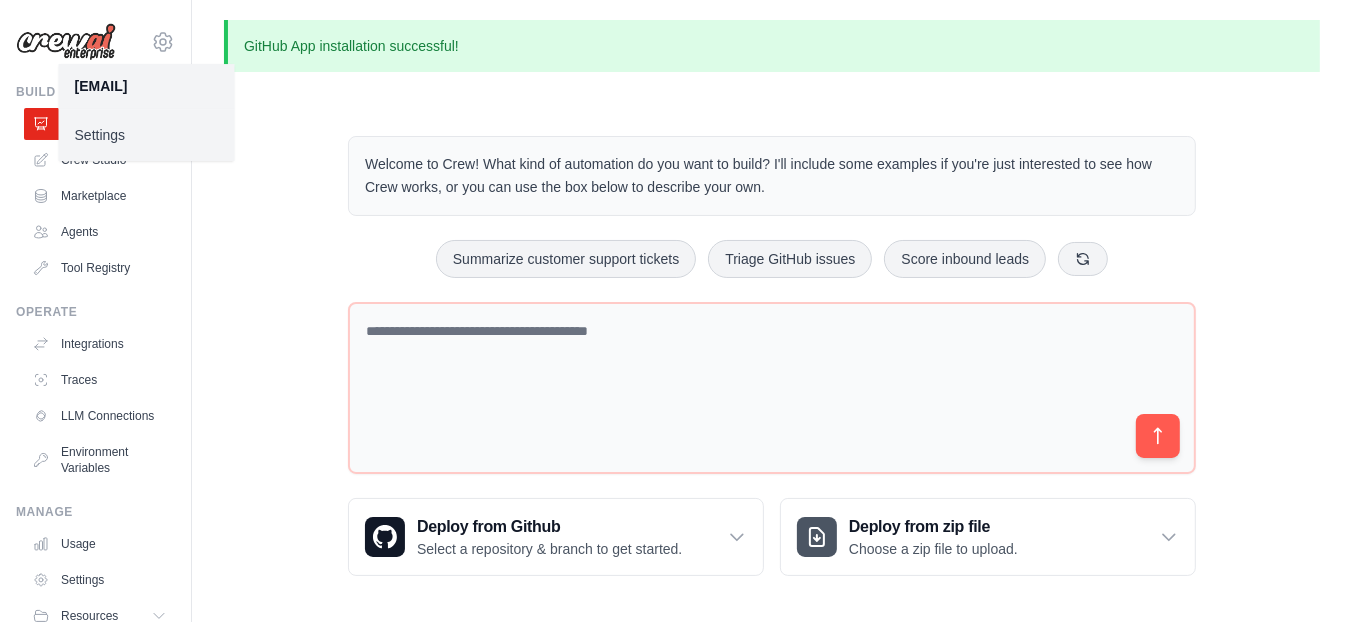 click on "Settings" at bounding box center [147, 135] 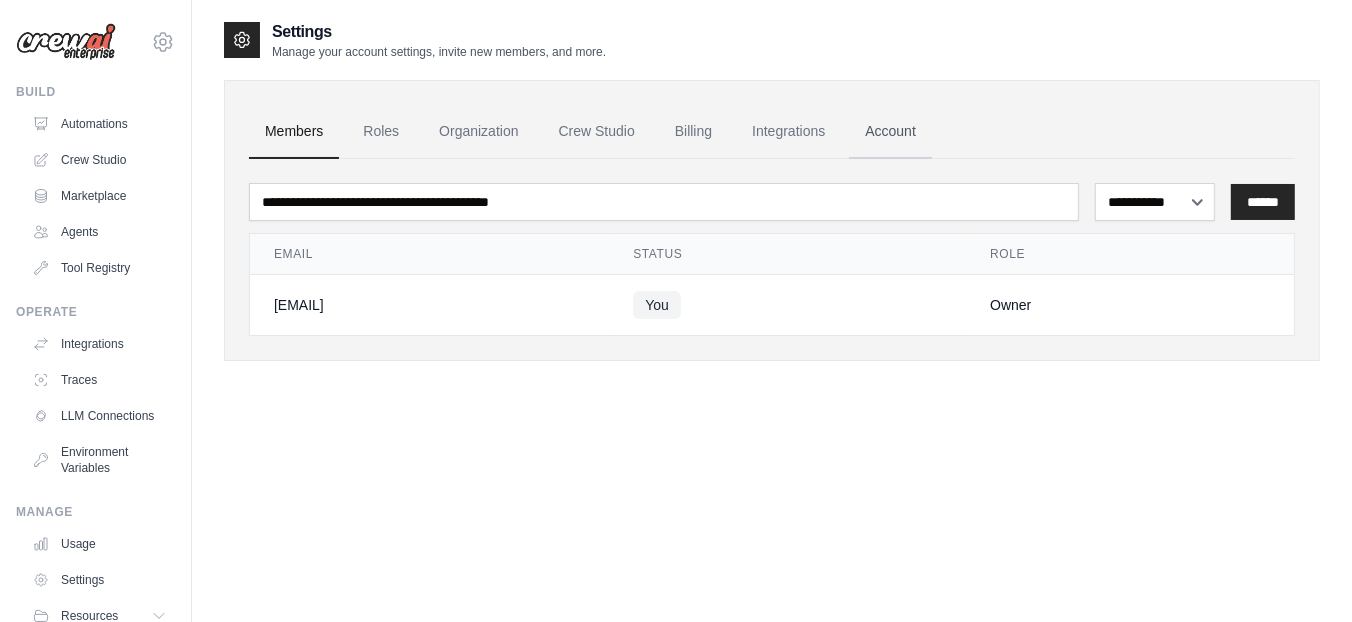 click on "Account" at bounding box center [890, 132] 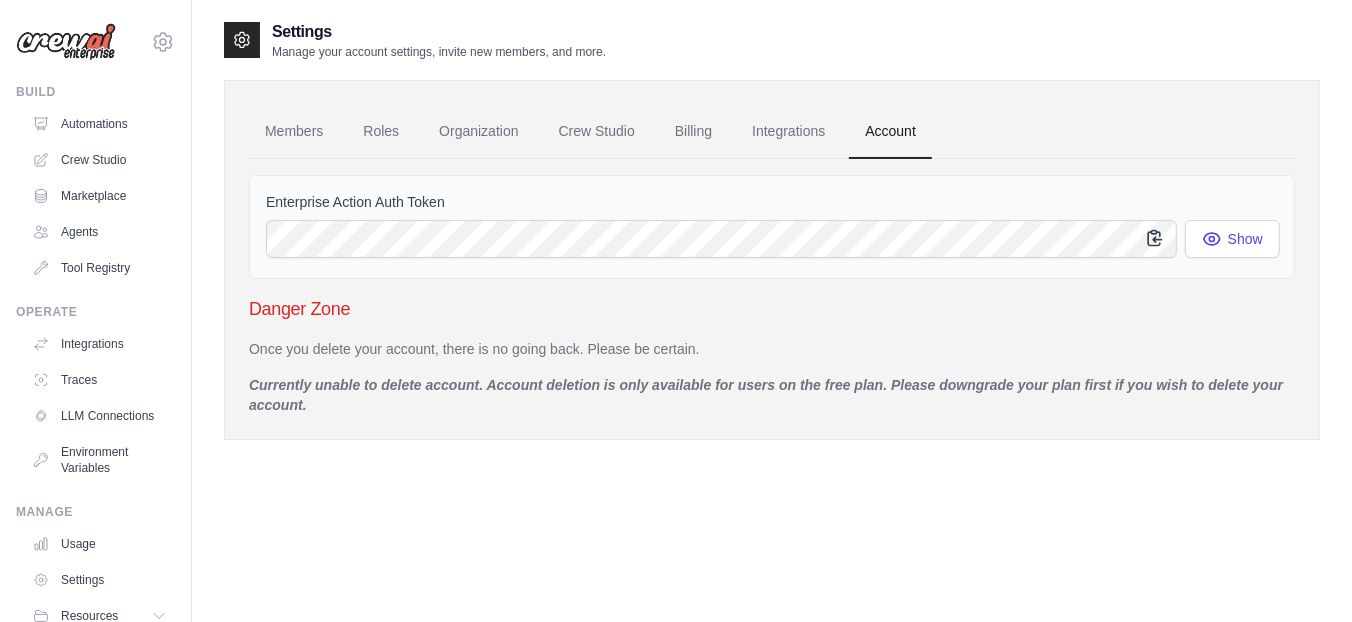click 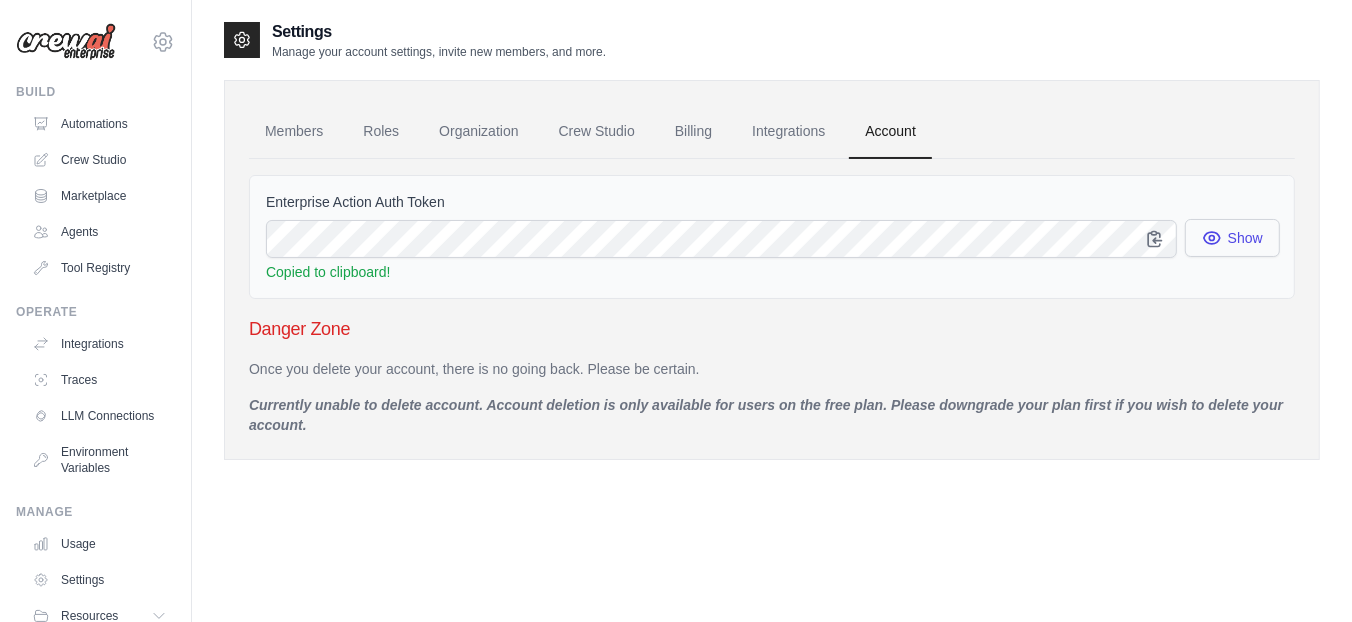 click on "Show" at bounding box center [1232, 238] 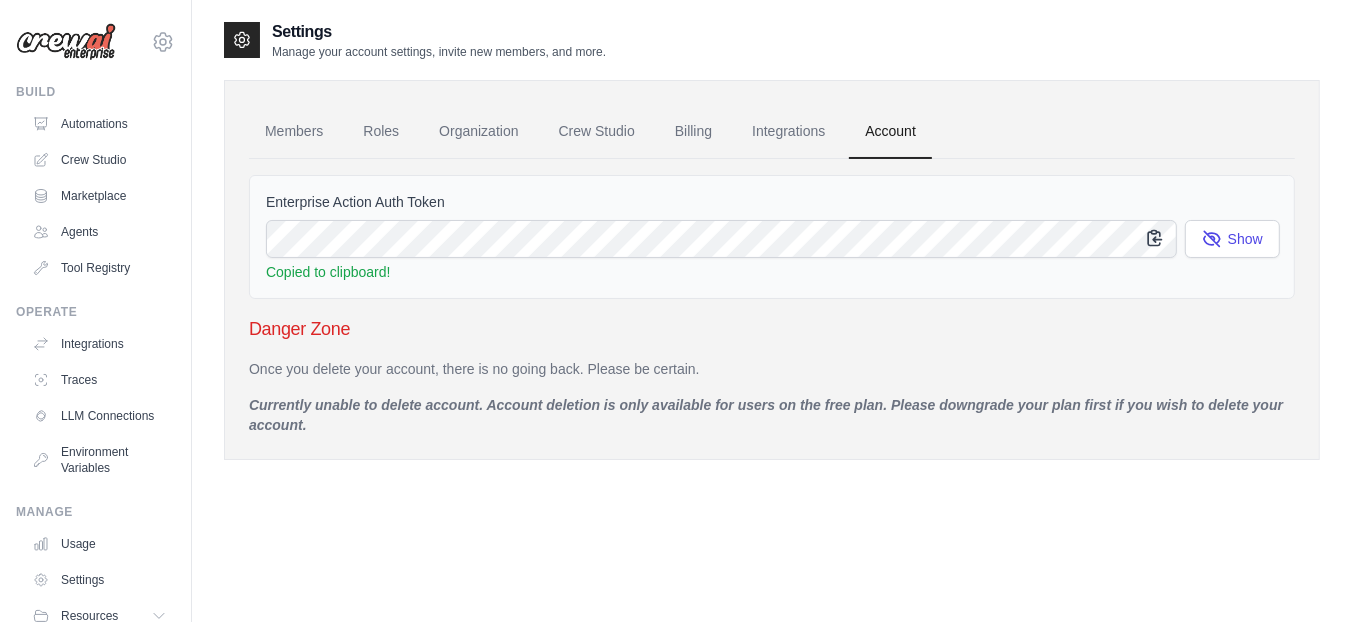 click 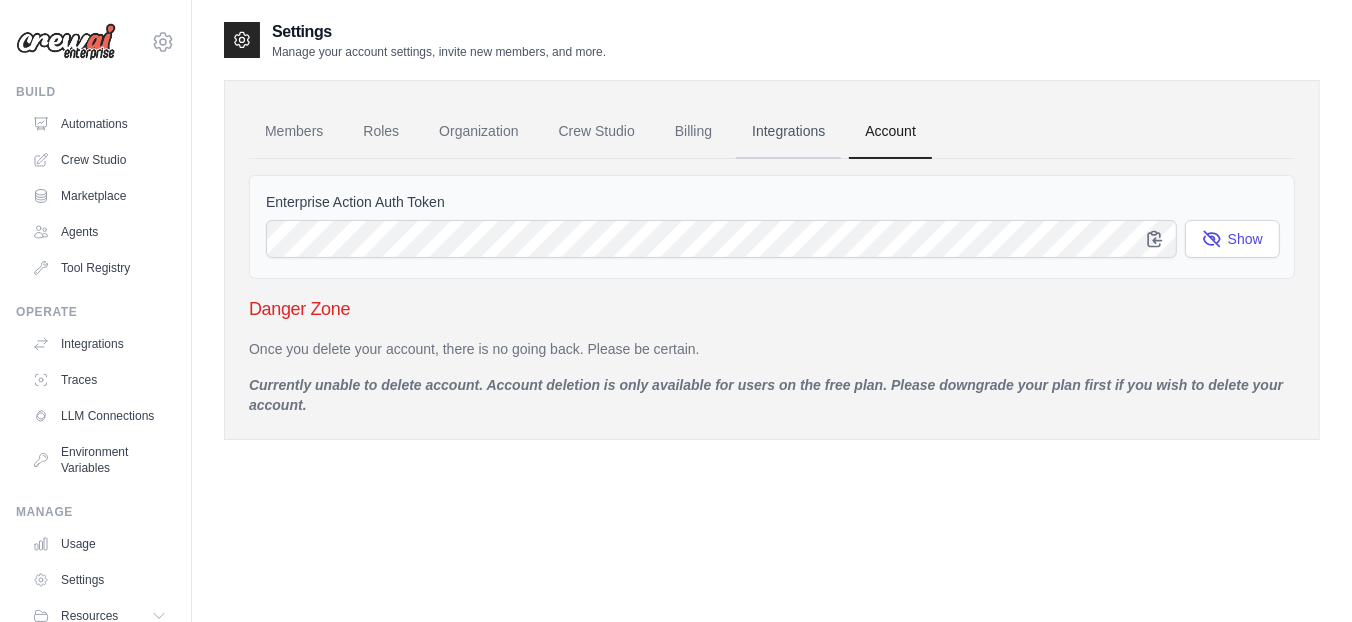 click on "Integrations" at bounding box center [788, 132] 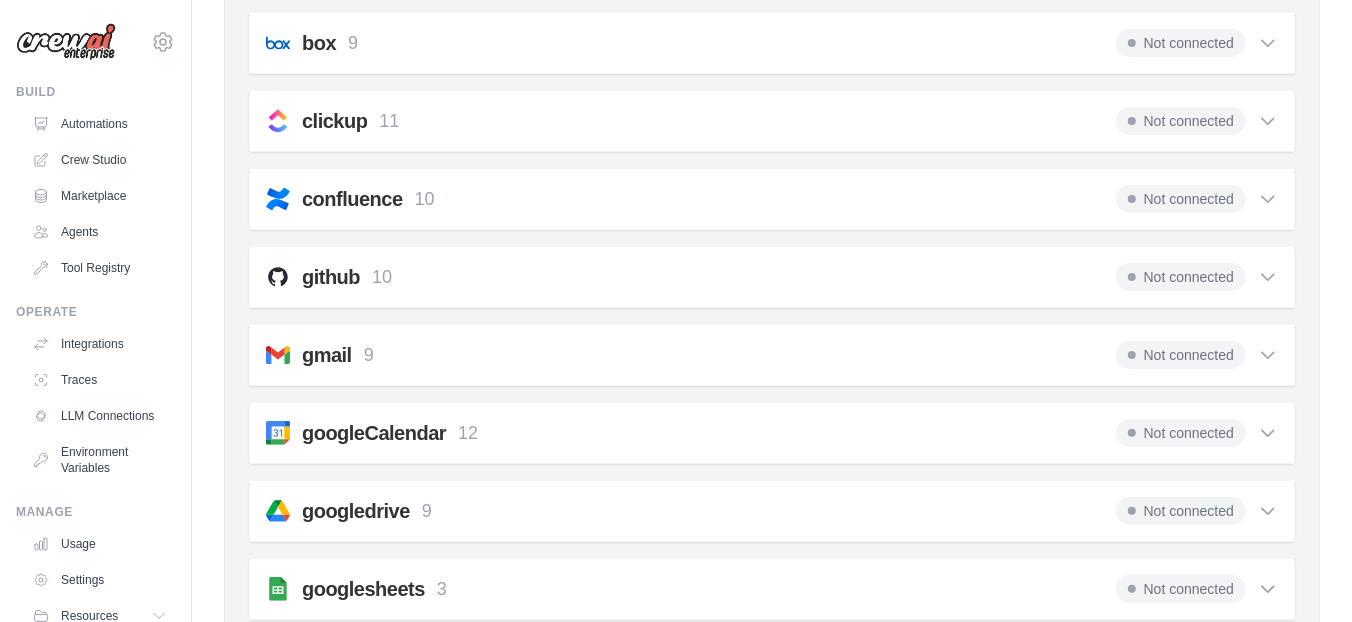 scroll, scrollTop: 444, scrollLeft: 0, axis: vertical 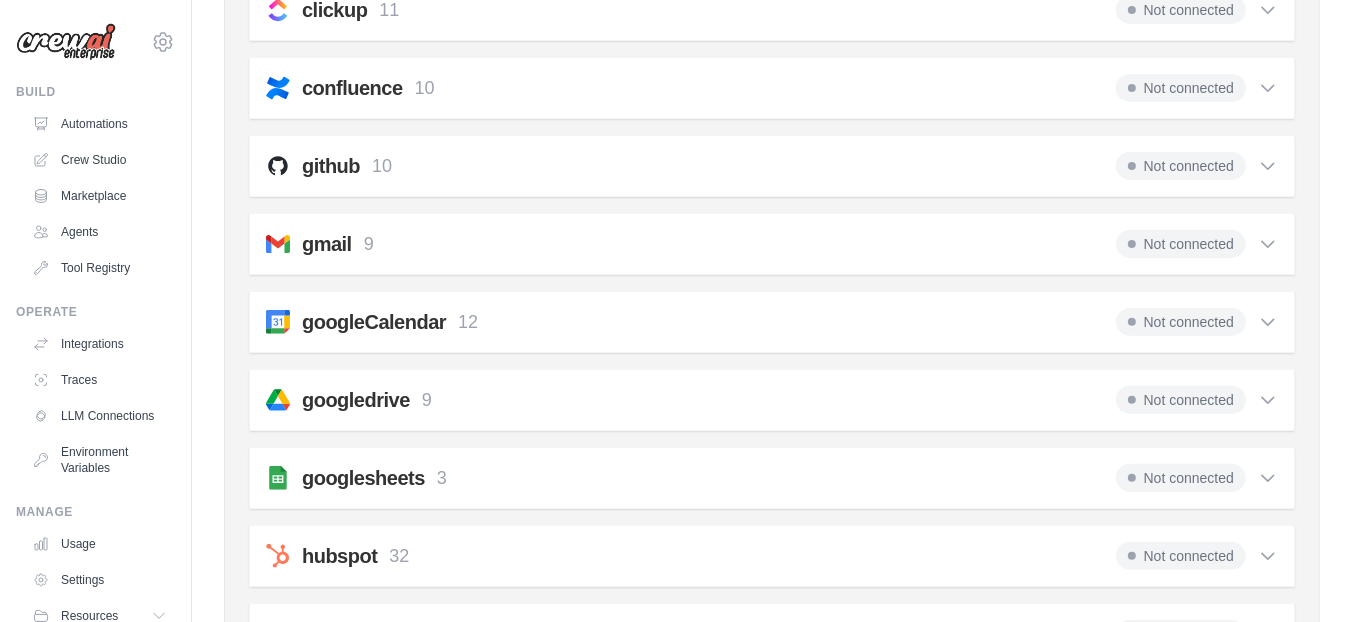 click on "Not connected" at bounding box center [1181, 244] 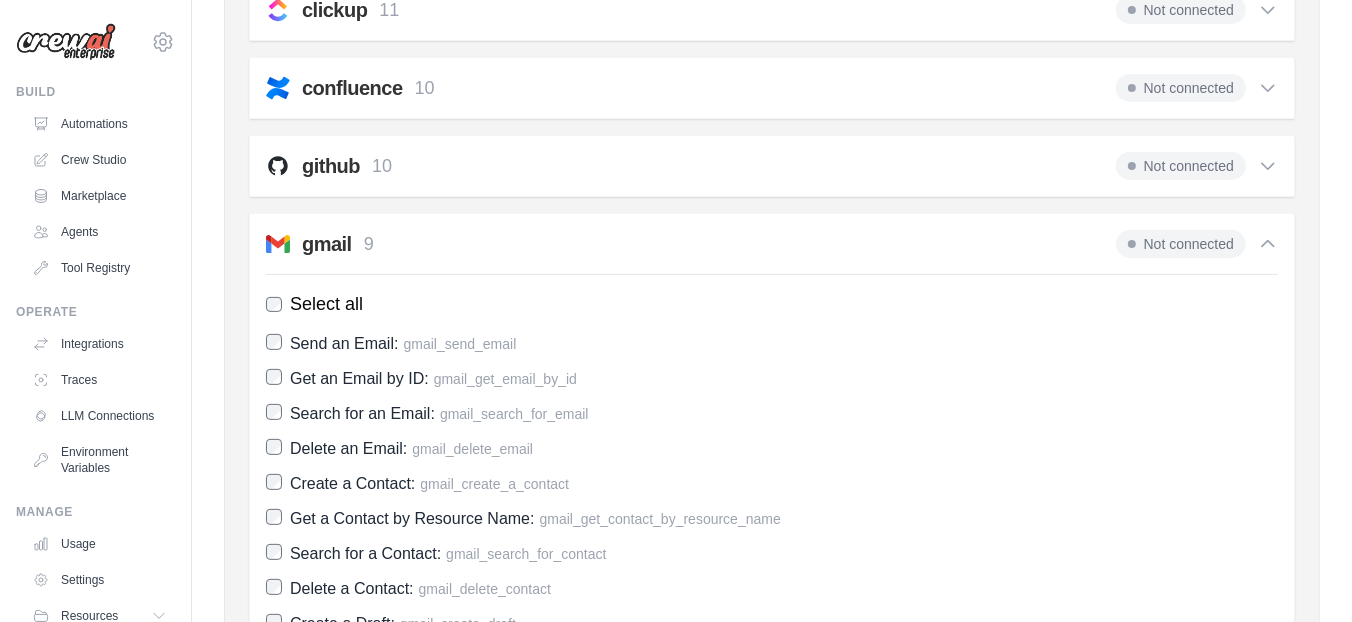 click on "Not connected" at bounding box center [1181, 166] 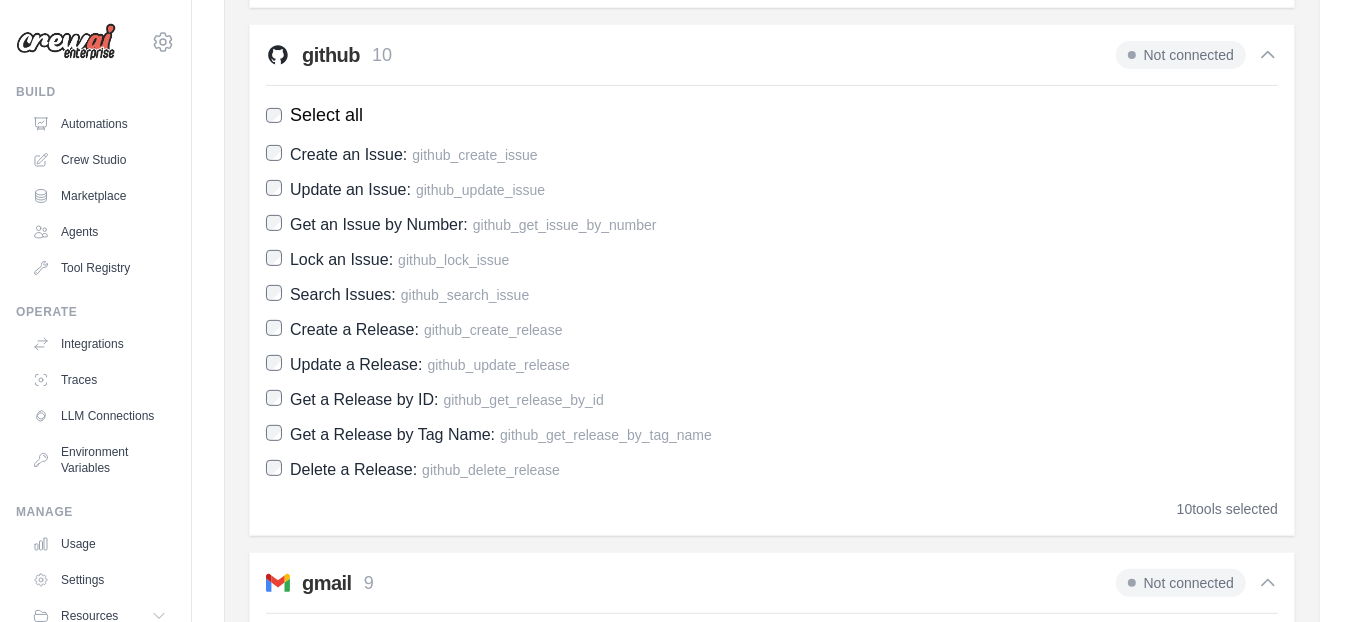 scroll, scrollTop: 666, scrollLeft: 0, axis: vertical 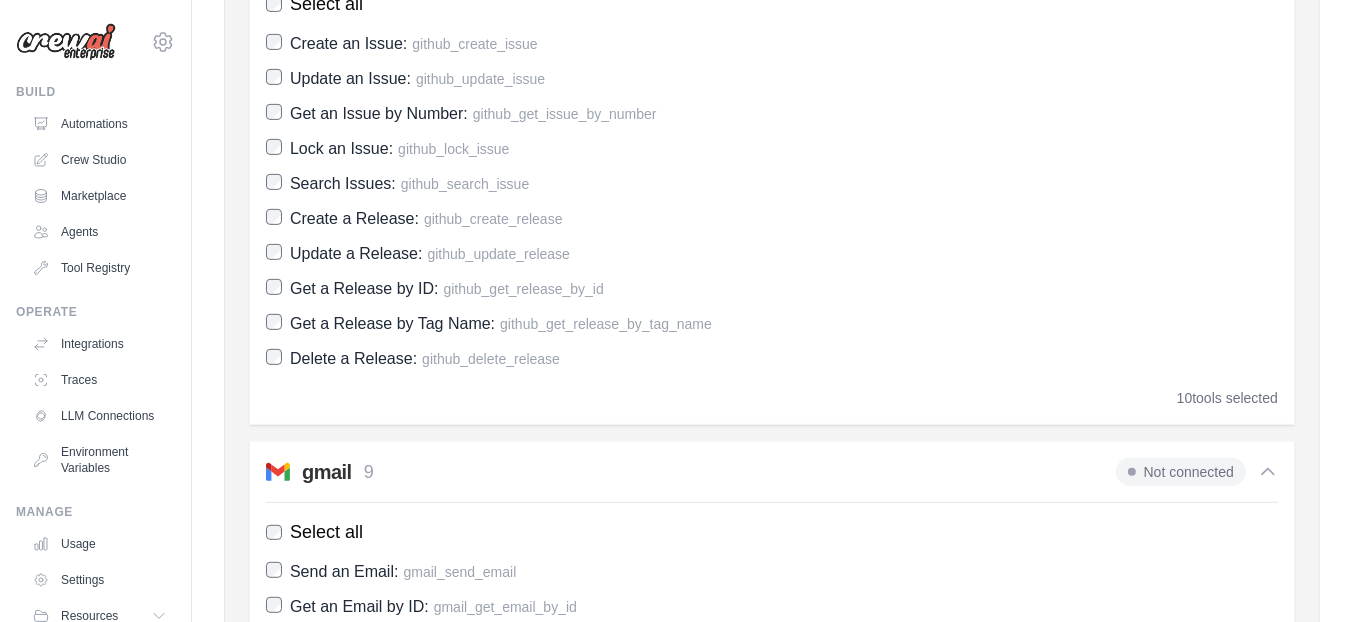 click on "Not connected" at bounding box center [1181, 472] 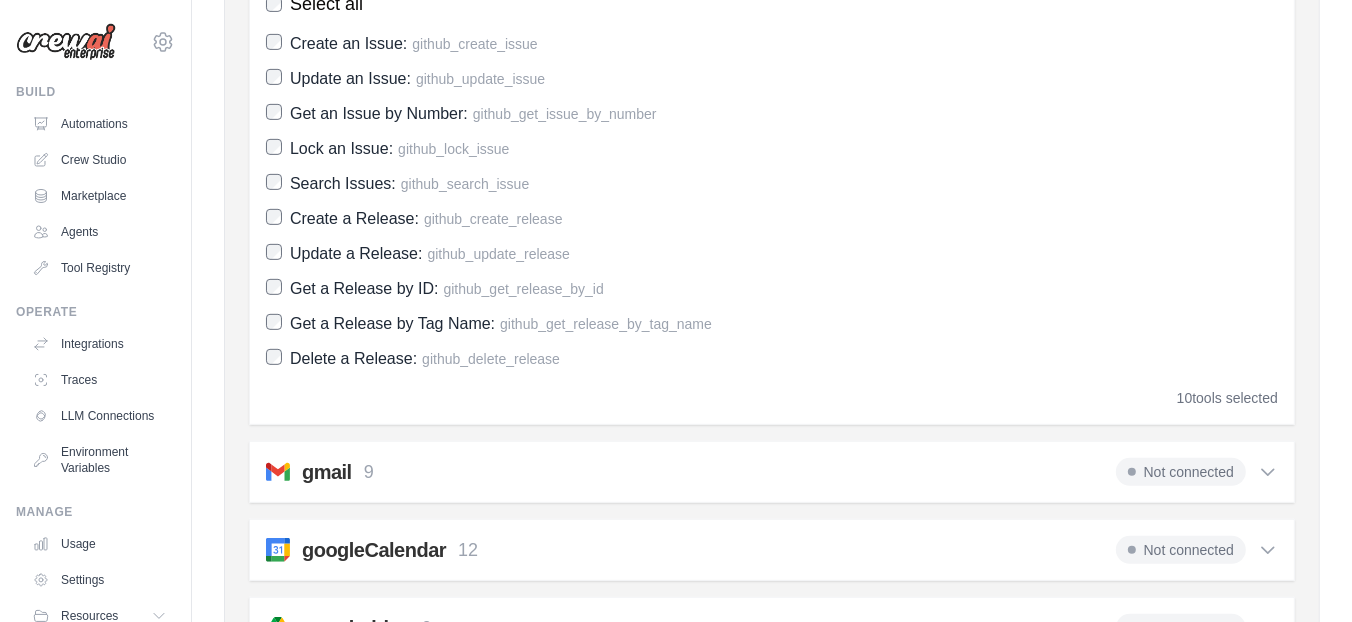 click on "Not connected" at bounding box center [1181, 472] 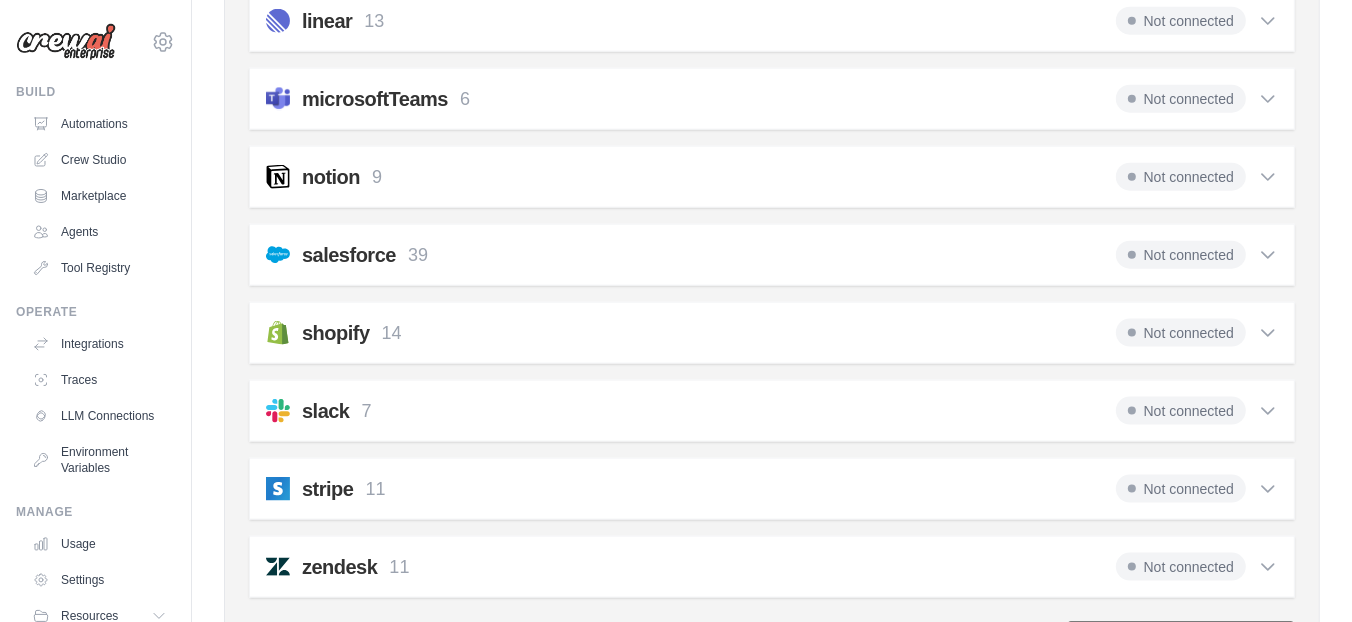 scroll, scrollTop: 2108, scrollLeft: 0, axis: vertical 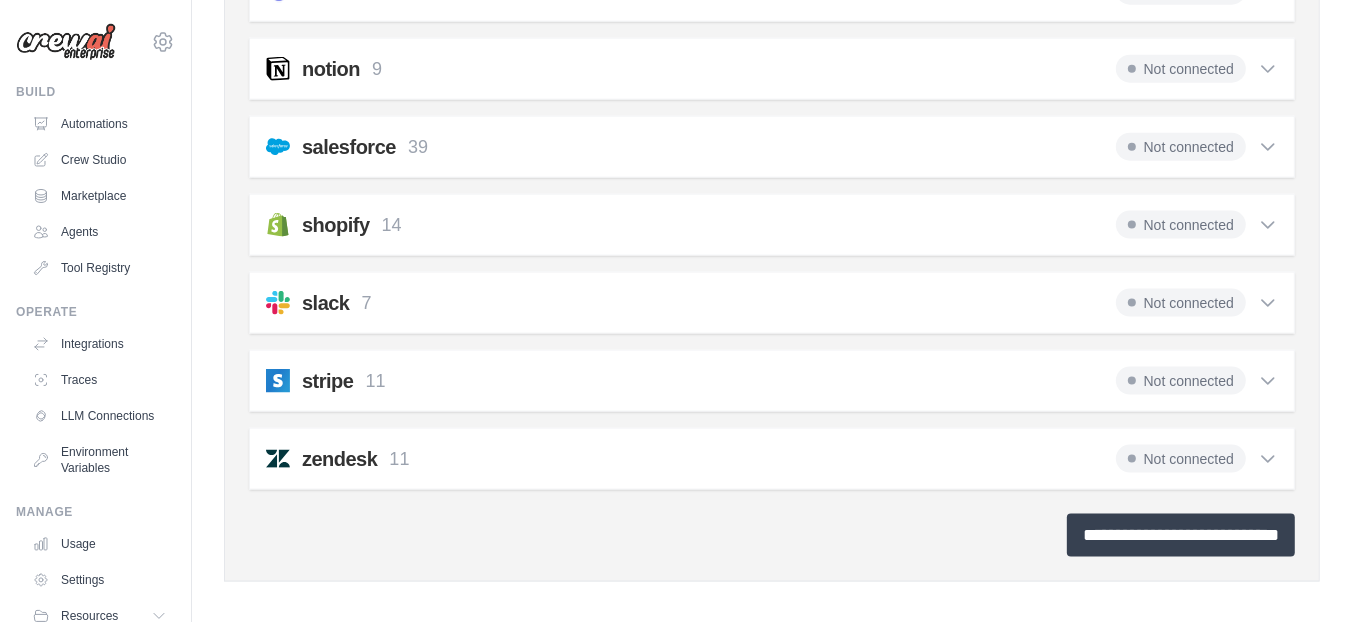 click on "**********" at bounding box center (1181, 535) 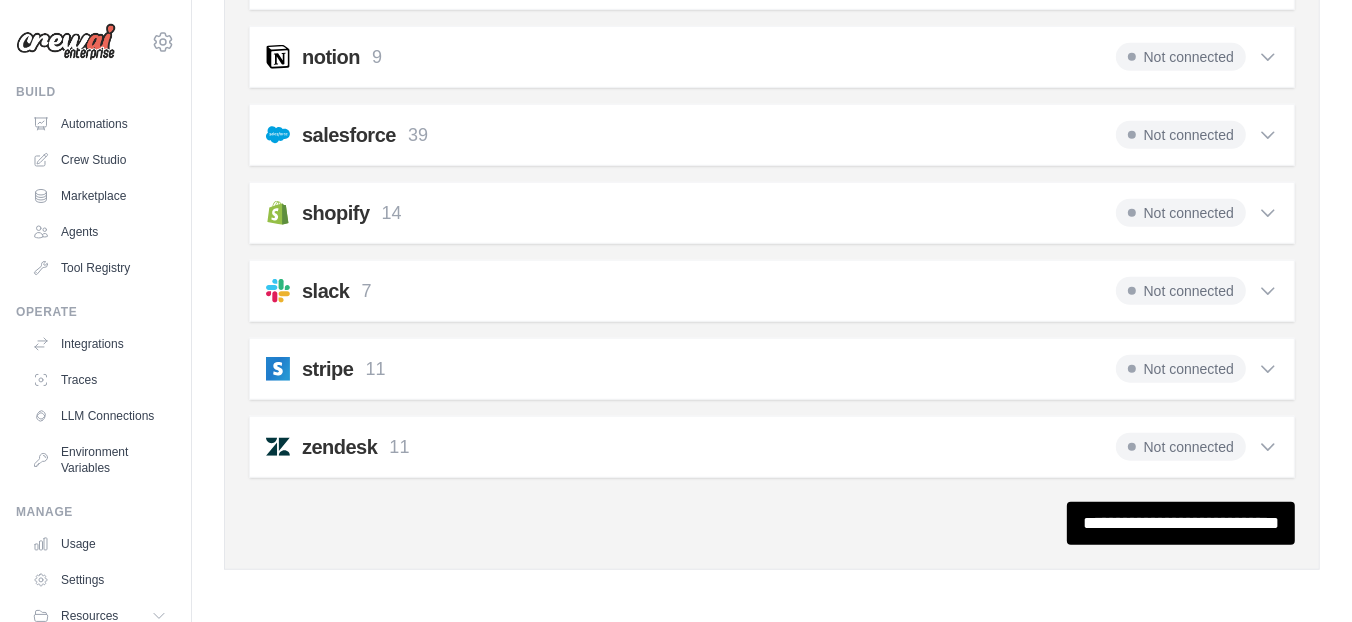 scroll, scrollTop: 0, scrollLeft: 0, axis: both 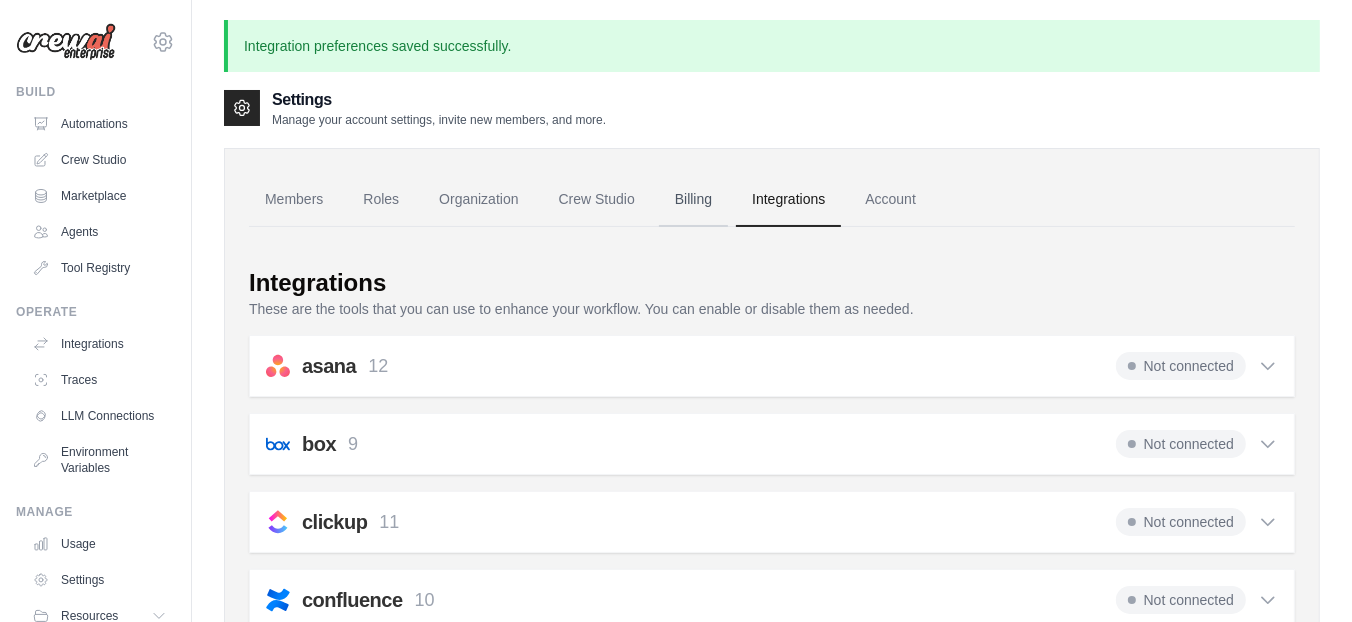 click on "Billing" at bounding box center [693, 200] 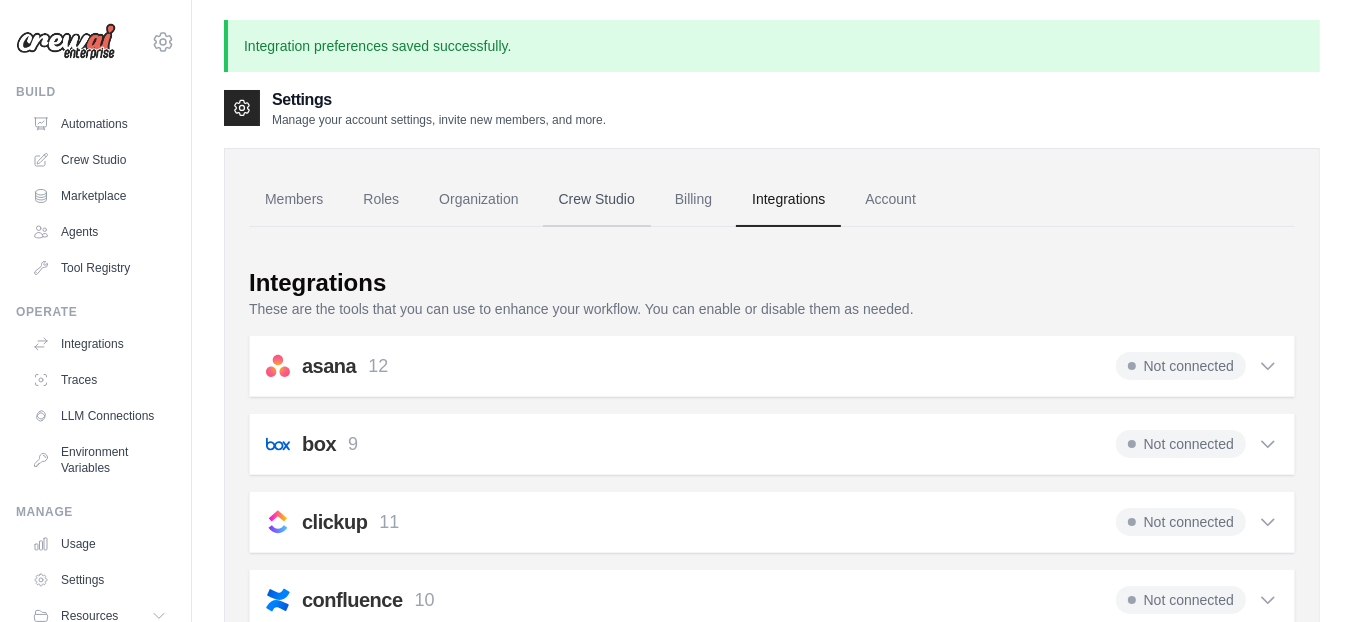 click on "Crew Studio" at bounding box center (597, 200) 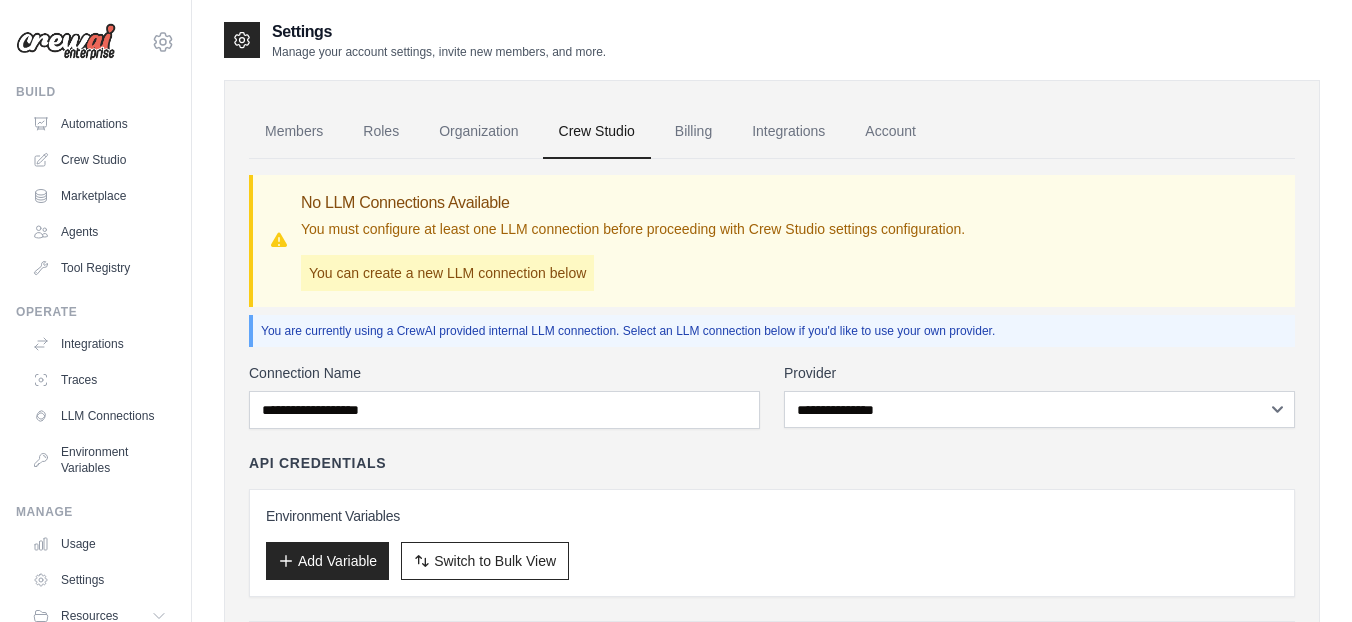 scroll, scrollTop: 0, scrollLeft: 0, axis: both 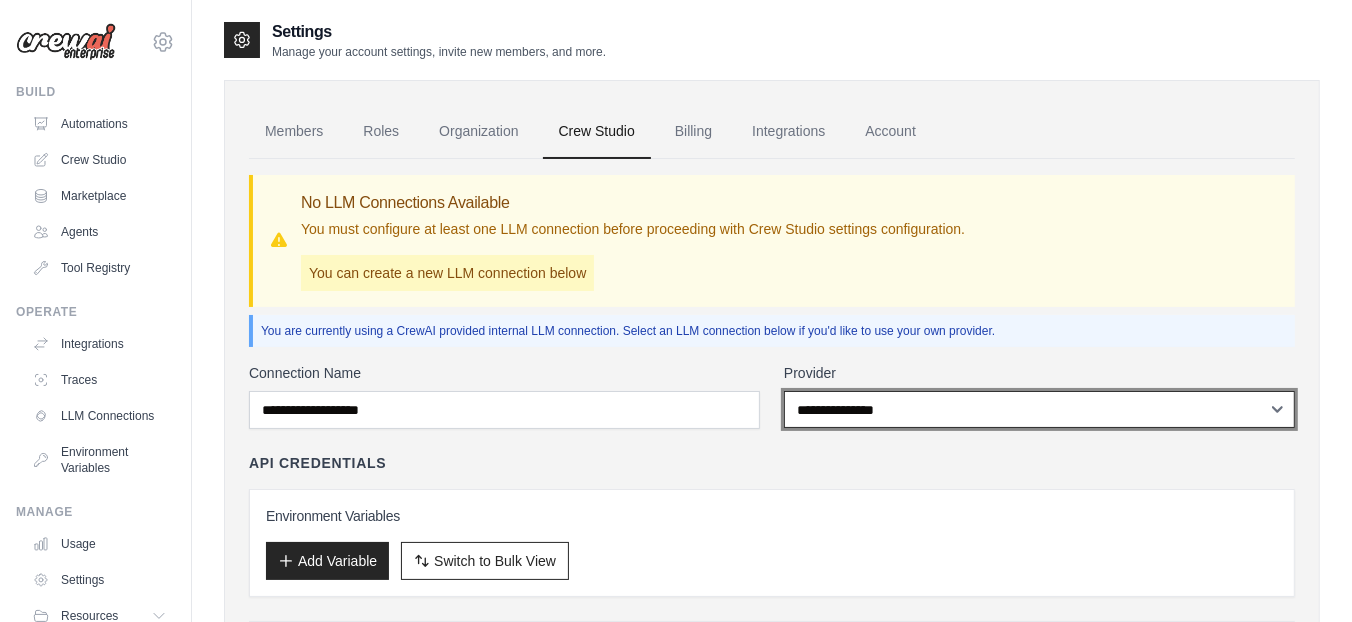 click on "**********" at bounding box center [1039, 409] 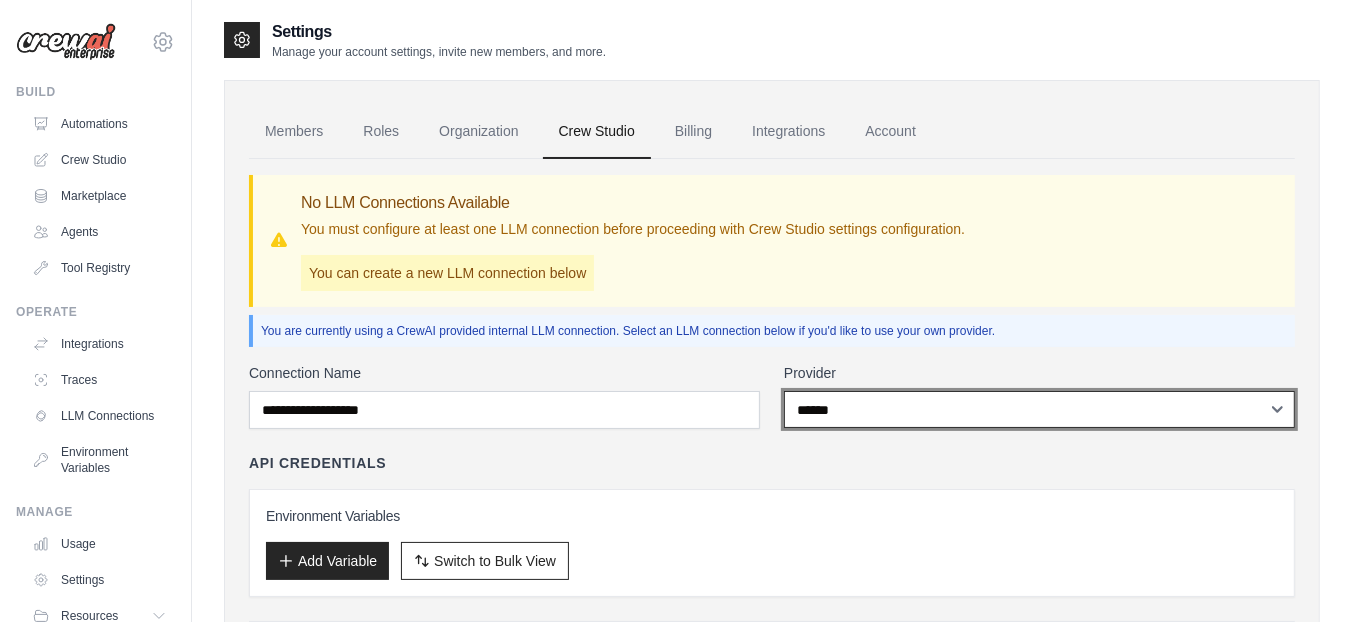 click on "**********" at bounding box center (1039, 409) 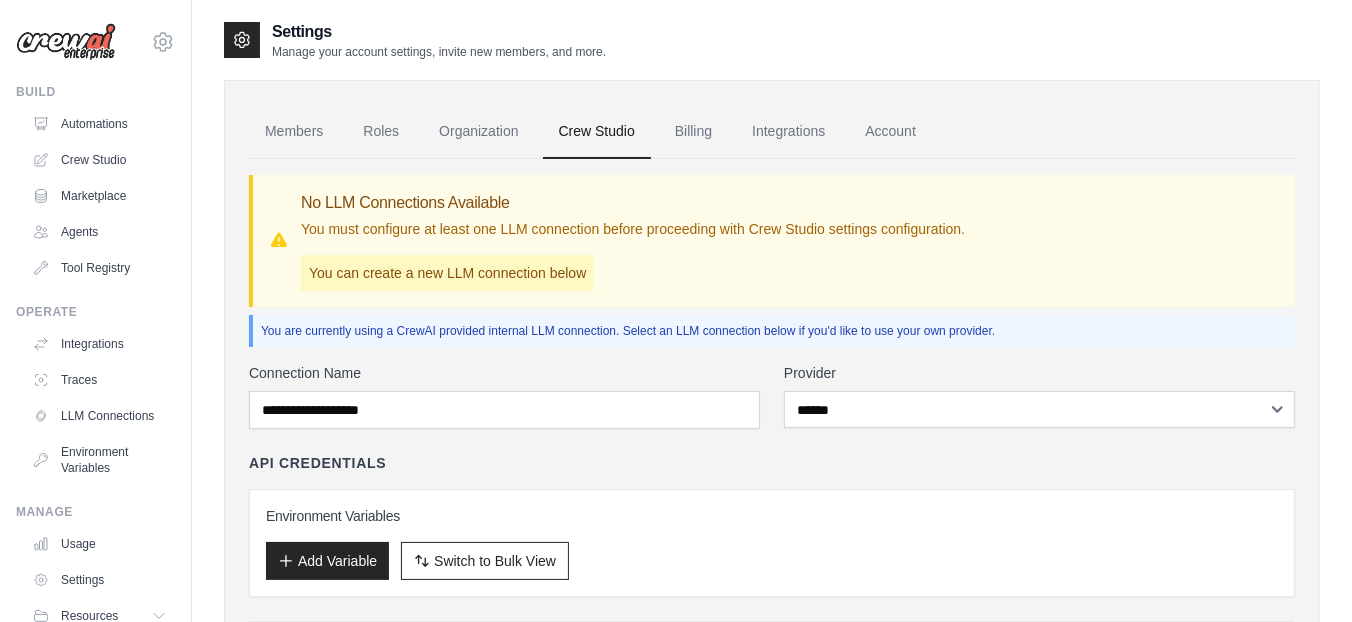click on "Environment Variables" at bounding box center [772, 516] 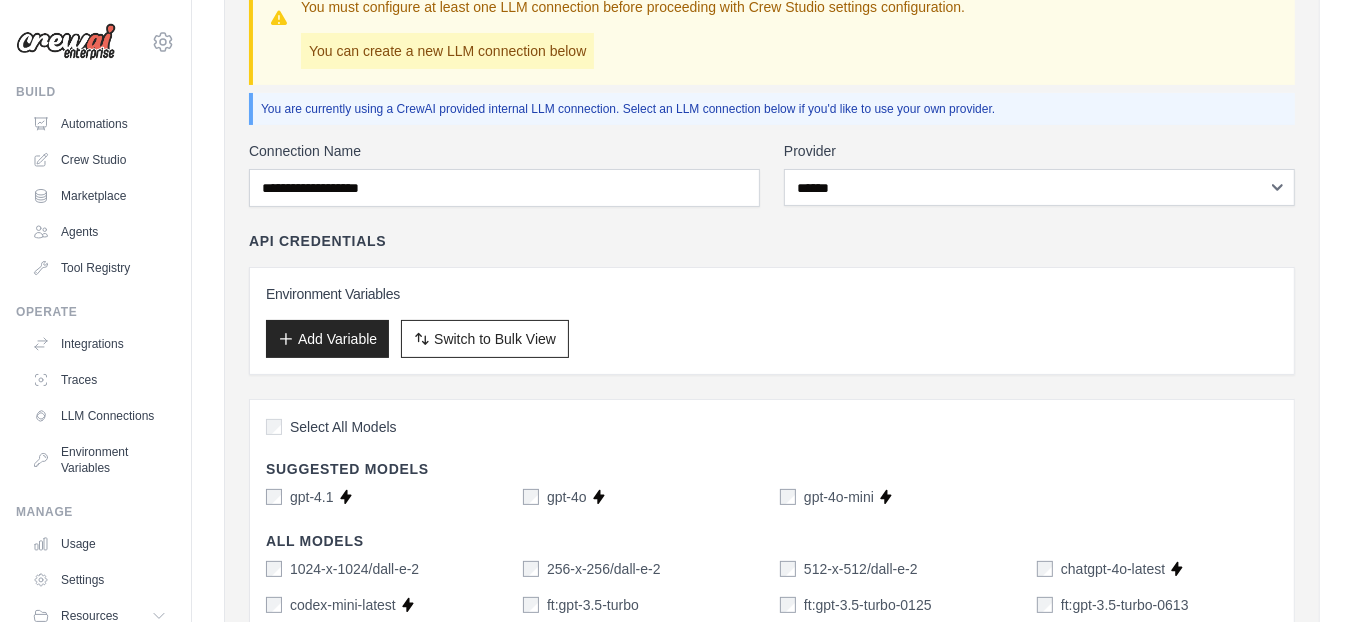 scroll, scrollTop: 333, scrollLeft: 0, axis: vertical 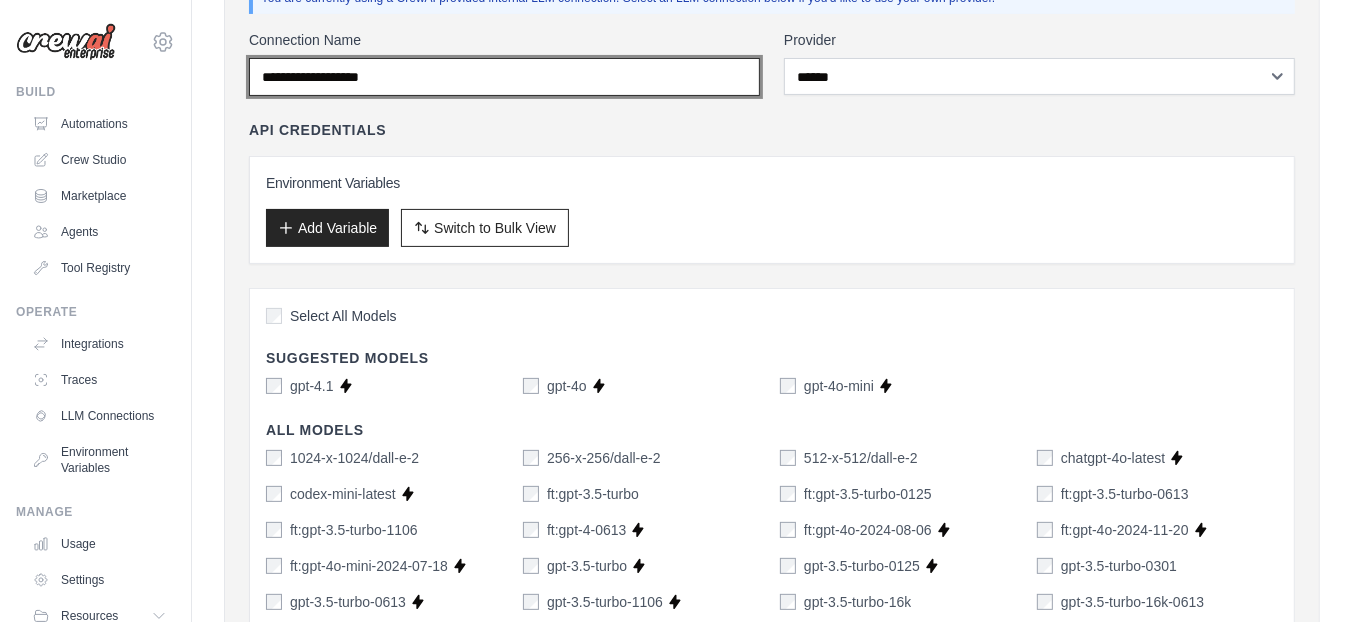 click on "Connection Name" at bounding box center (504, 77) 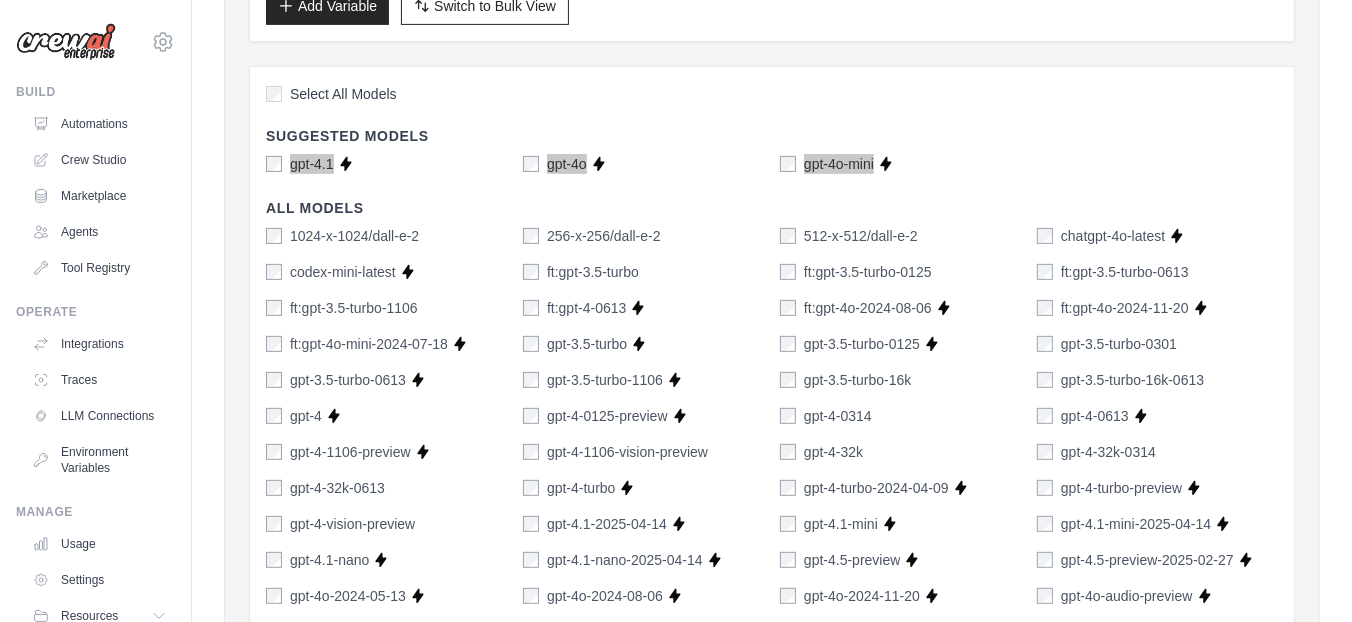click on "Select All Models
Suggested Models gpt-4.1
Supports Crew Studio gpt-4o
Supports Crew Studio gpt-4o-mini
Supports Crew Studio All Models 1024-x-1024/dall-e-2 256-x-256/dall-e-2 512-x-512/dall-e-2 chatgpt-4o-latest
Supports Crew Studio codex-mini-latest
Supports Crew Studio ft:gpt-3.5-turbo ft:gpt-3.5-turbo-0125 ft:gpt-3.5-turbo-0613 ft:gpt-3.5-turbo-1106 ft:gpt-4-0613
Supports Crew Studio ft:gpt-4o-2024-08-06
Supports Crew Studio ft:gpt-4o-2024-11-20
Supports Crew Studio ft:gpt-4o-mini-2024-07-18
Supports Crew Studio gpt-3.5-turbo
Supports Crew Studio gpt-3.5-turbo-0125
Supports Crew Studio gpt-3.5-turbo-0301" at bounding box center (772, 701) 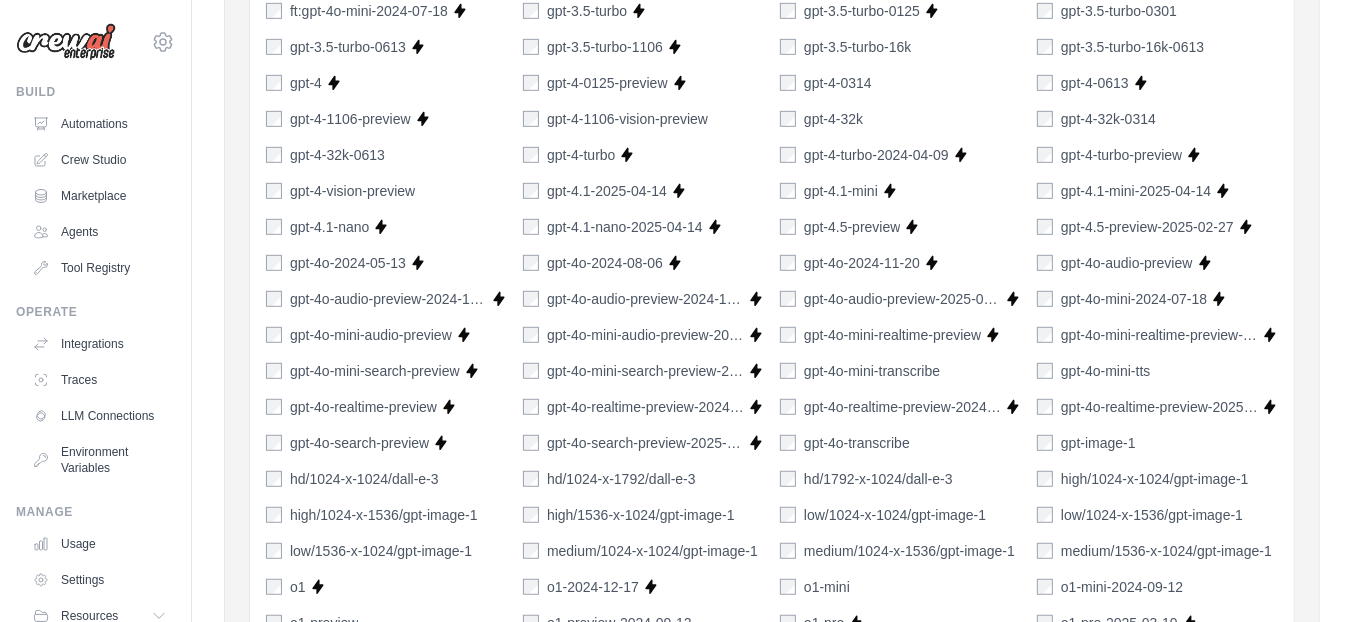 scroll, scrollTop: 1423, scrollLeft: 0, axis: vertical 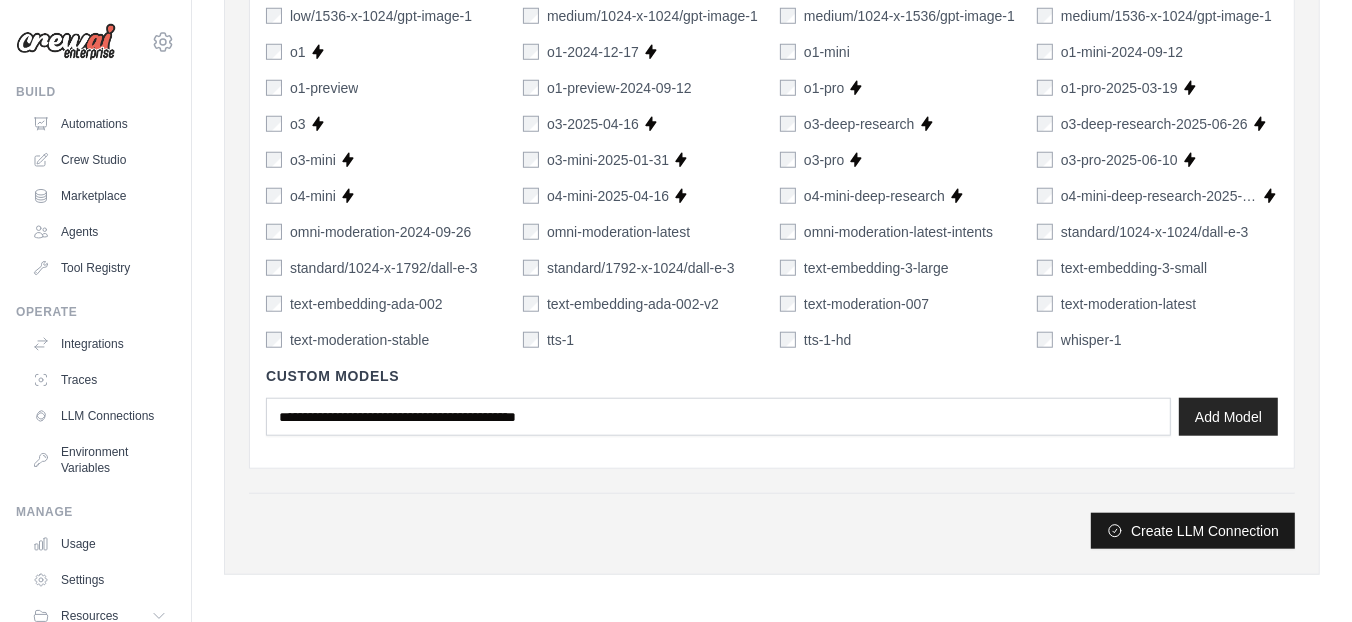 click on "Create LLM Connection" at bounding box center [1193, 531] 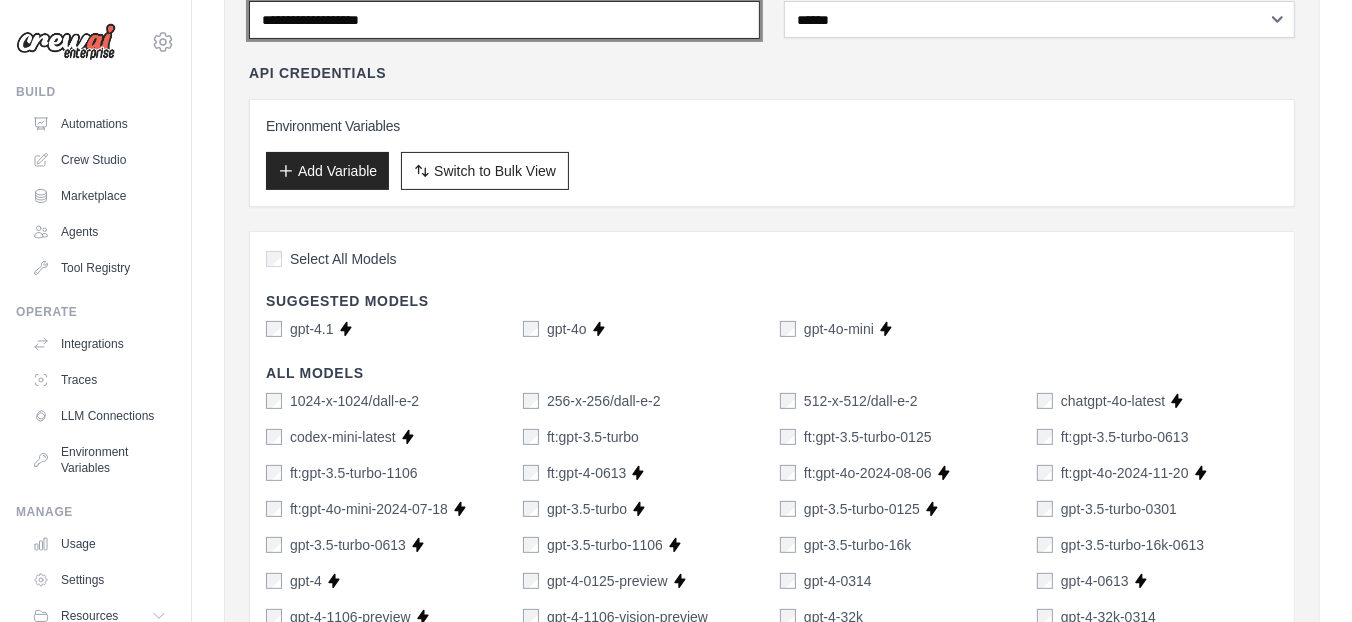 click on "Connection Name" at bounding box center (504, 20) 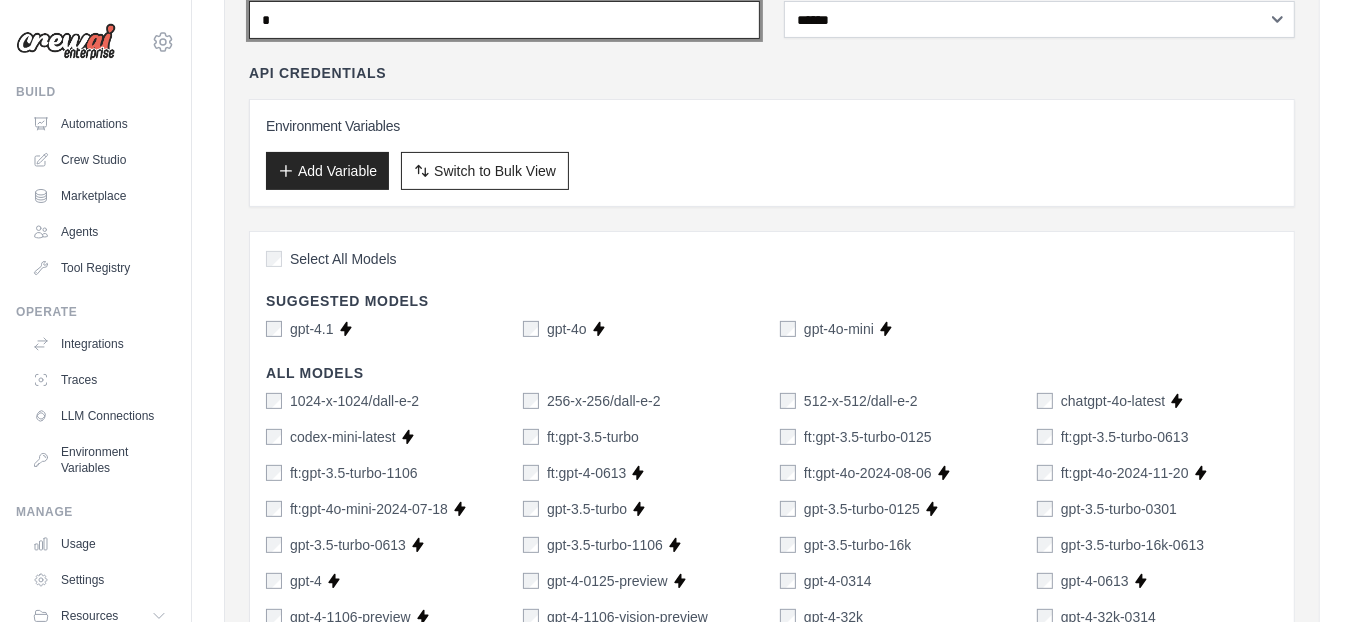 scroll, scrollTop: 390, scrollLeft: 0, axis: vertical 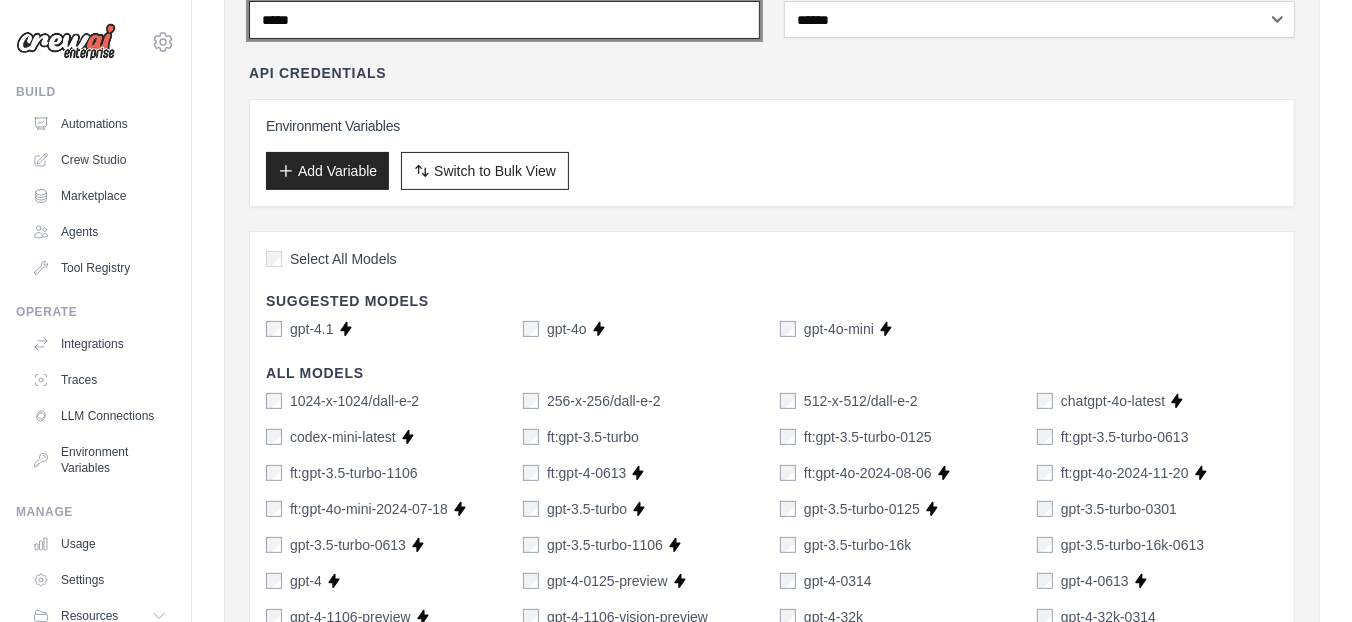 type on "*****" 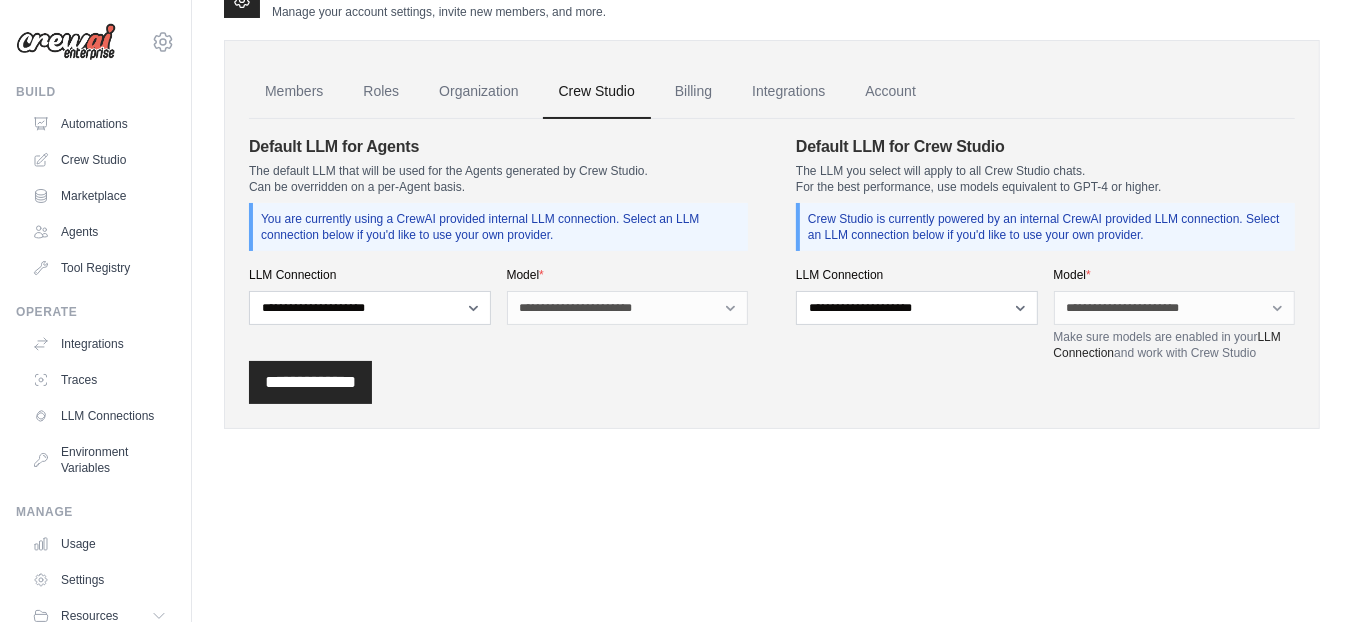 scroll, scrollTop: 0, scrollLeft: 0, axis: both 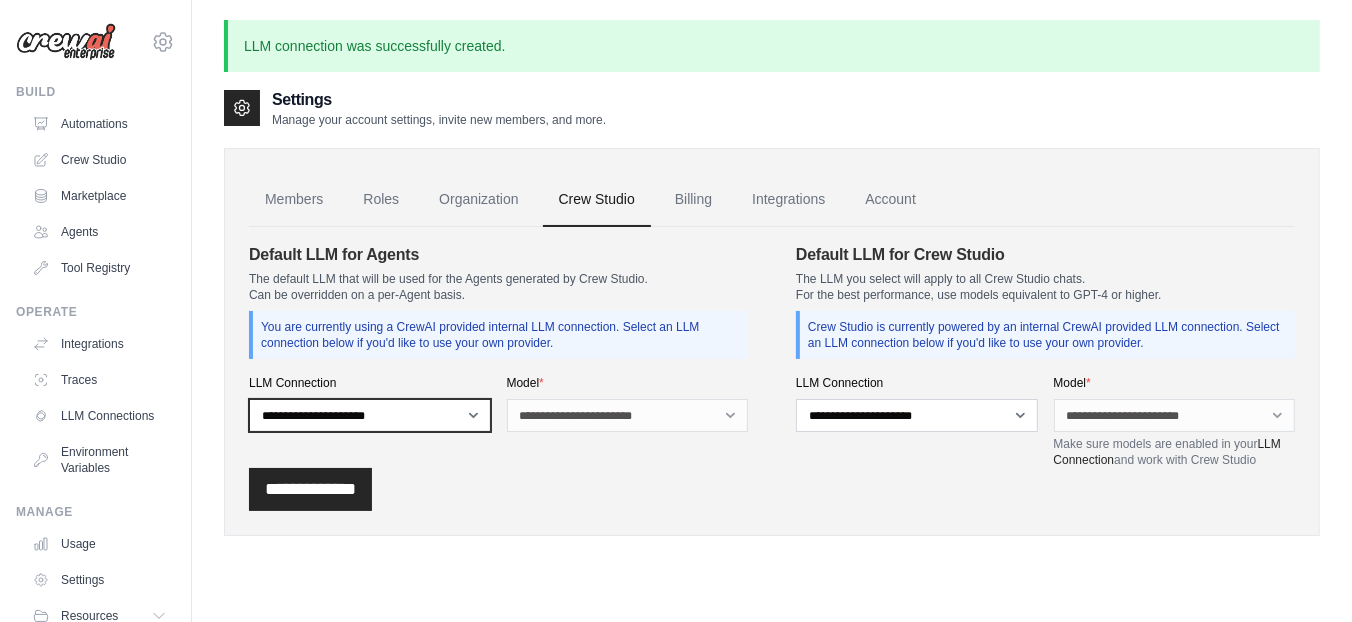 click on "**********" at bounding box center [370, 415] 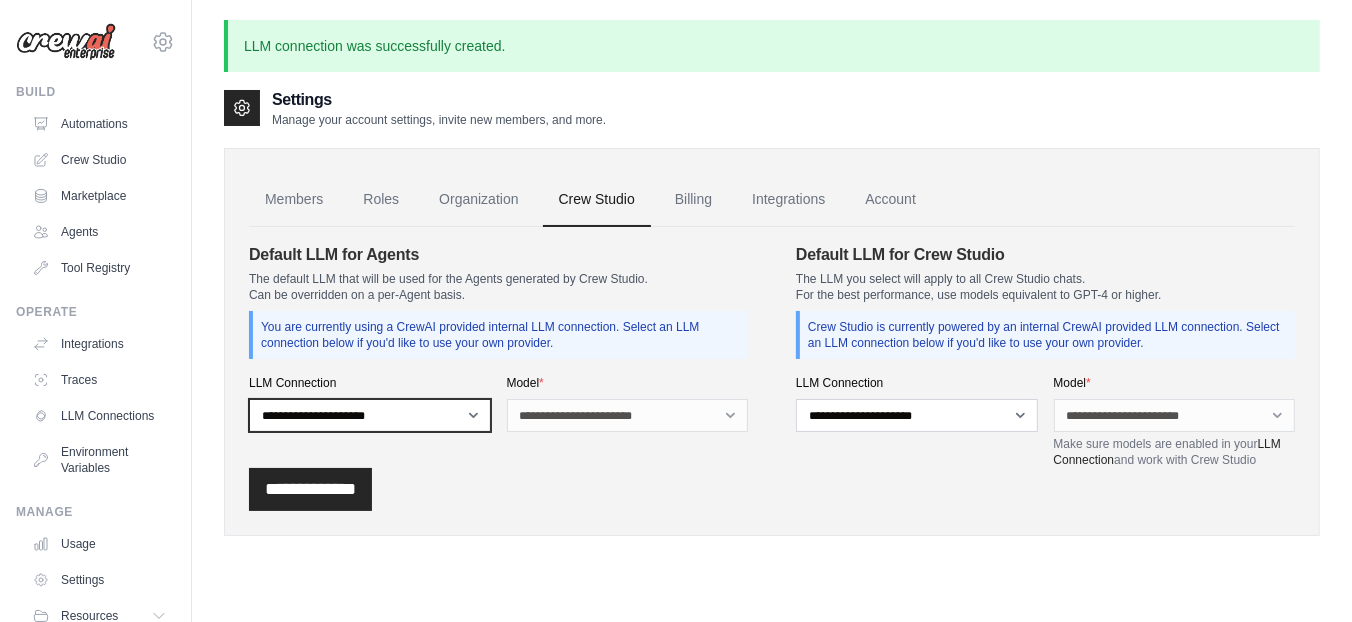 select on "******" 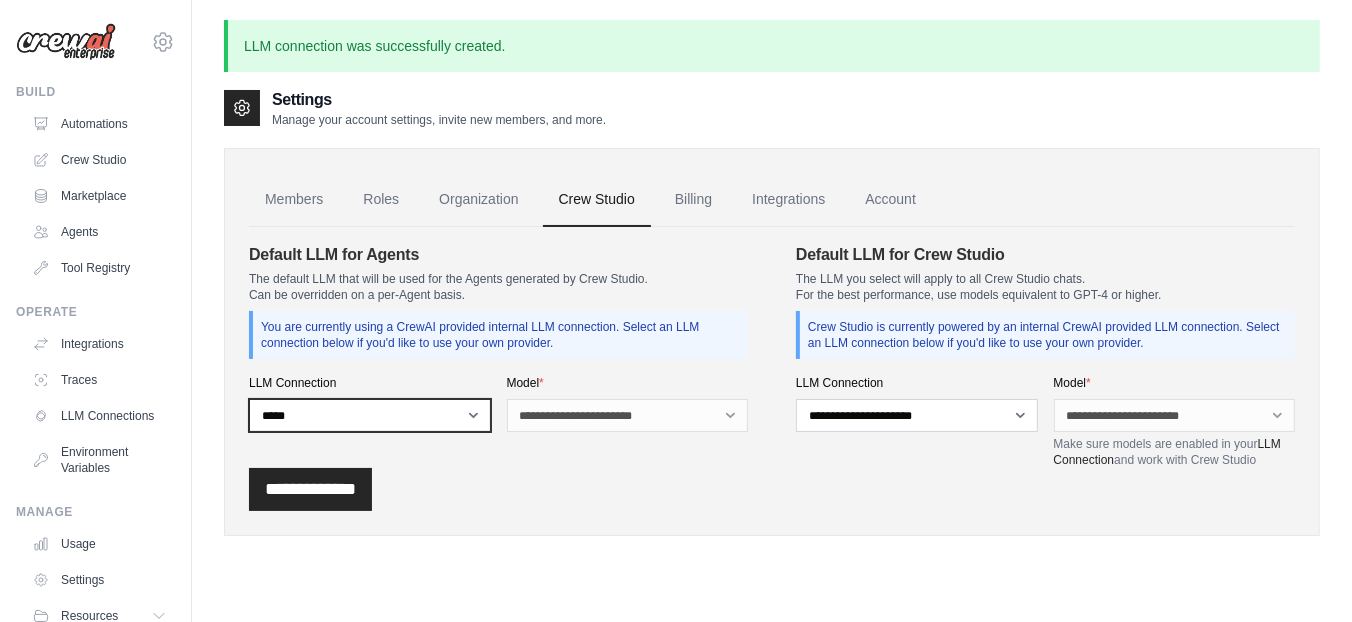click on "**********" at bounding box center (370, 415) 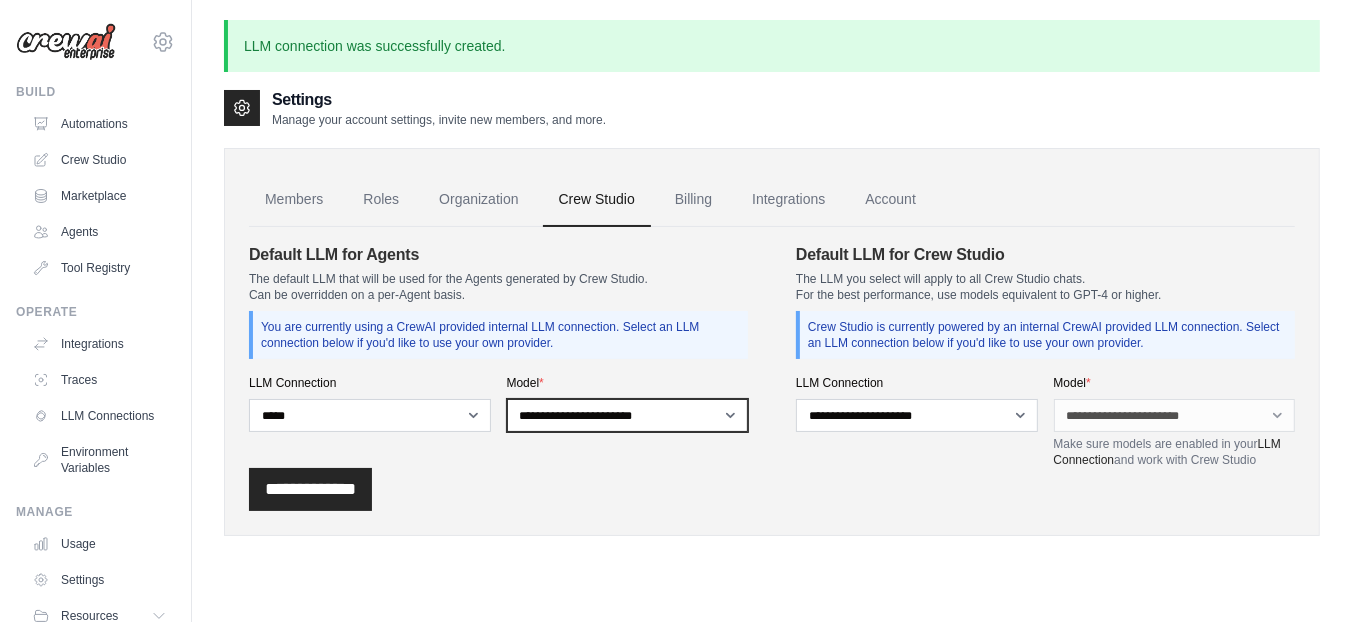 click on "**********" at bounding box center [628, 415] 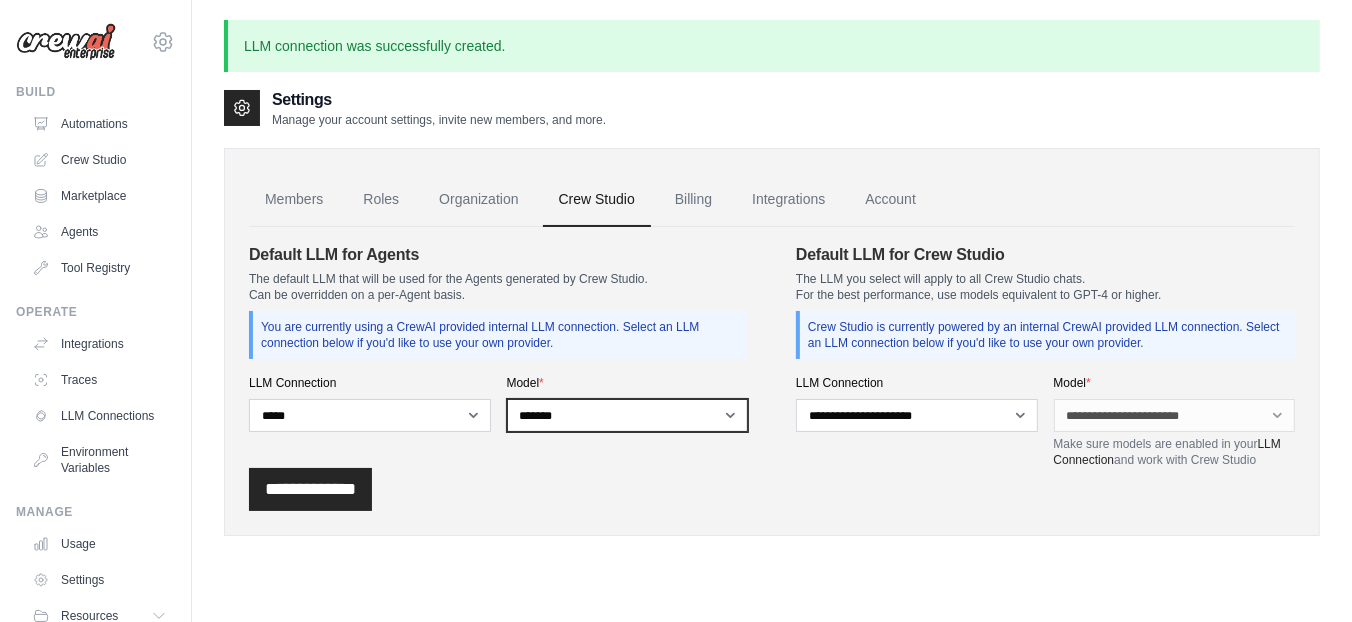 click on "**********" at bounding box center (628, 415) 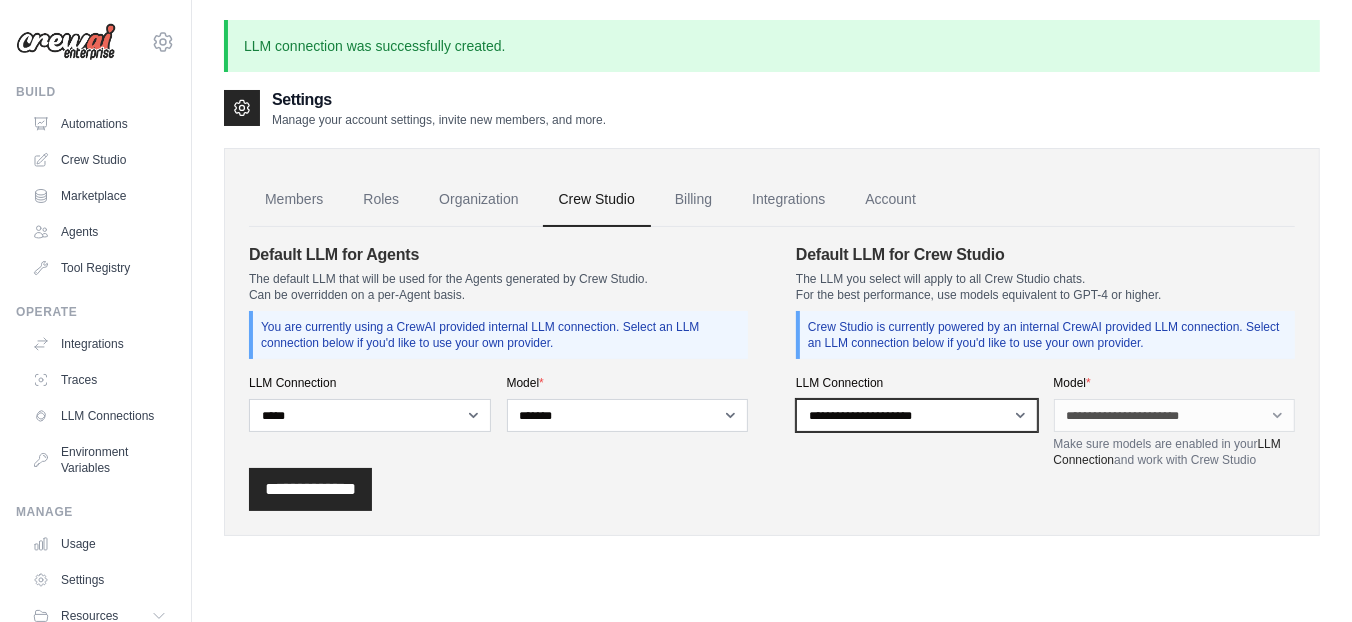 click on "**********" at bounding box center (917, 415) 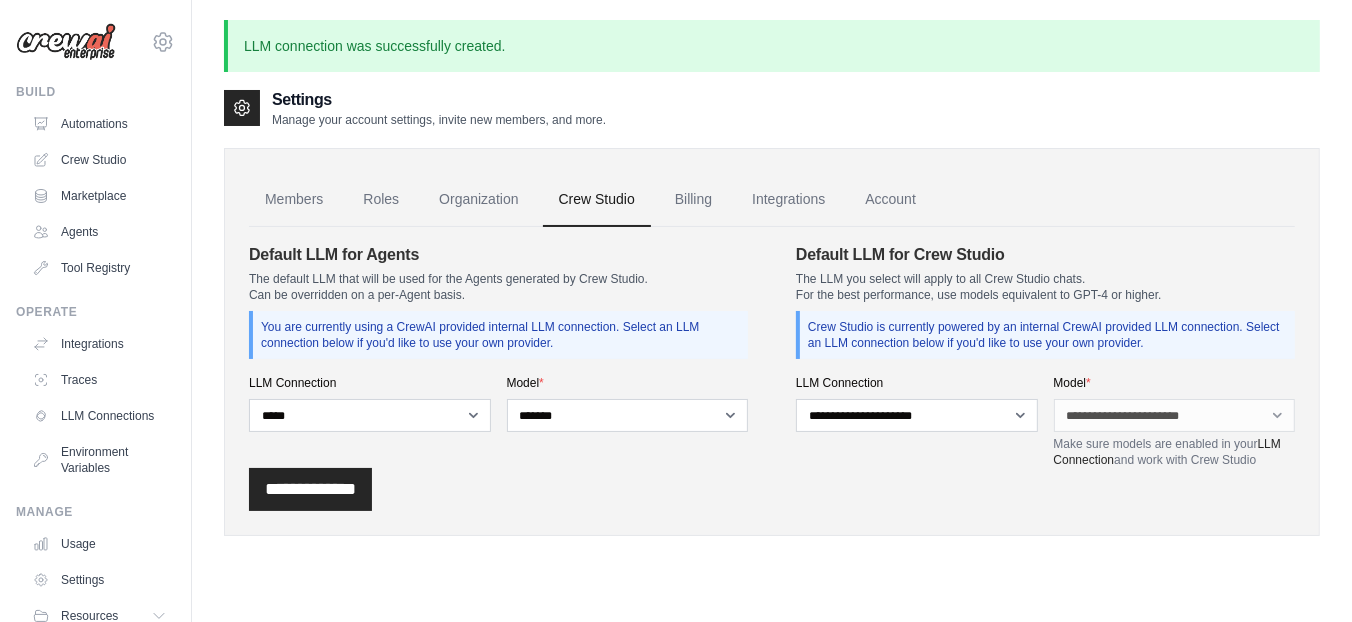 click on "**********" at bounding box center [772, 489] 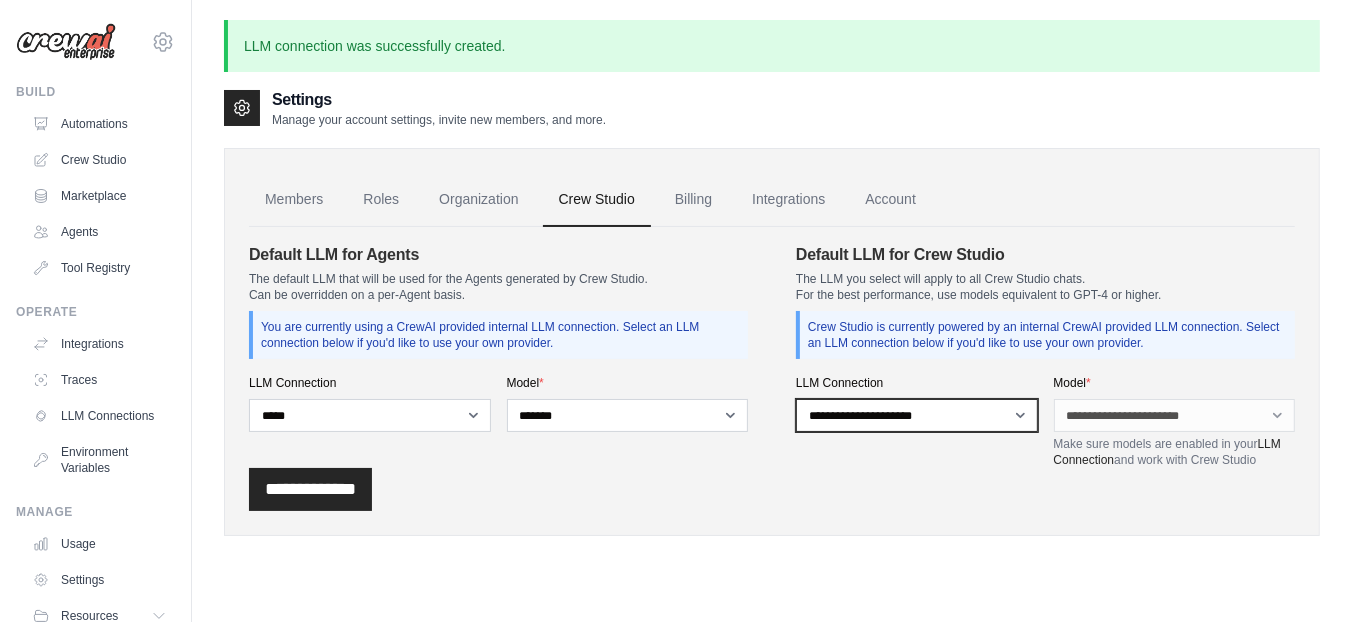 click on "**********" at bounding box center [917, 415] 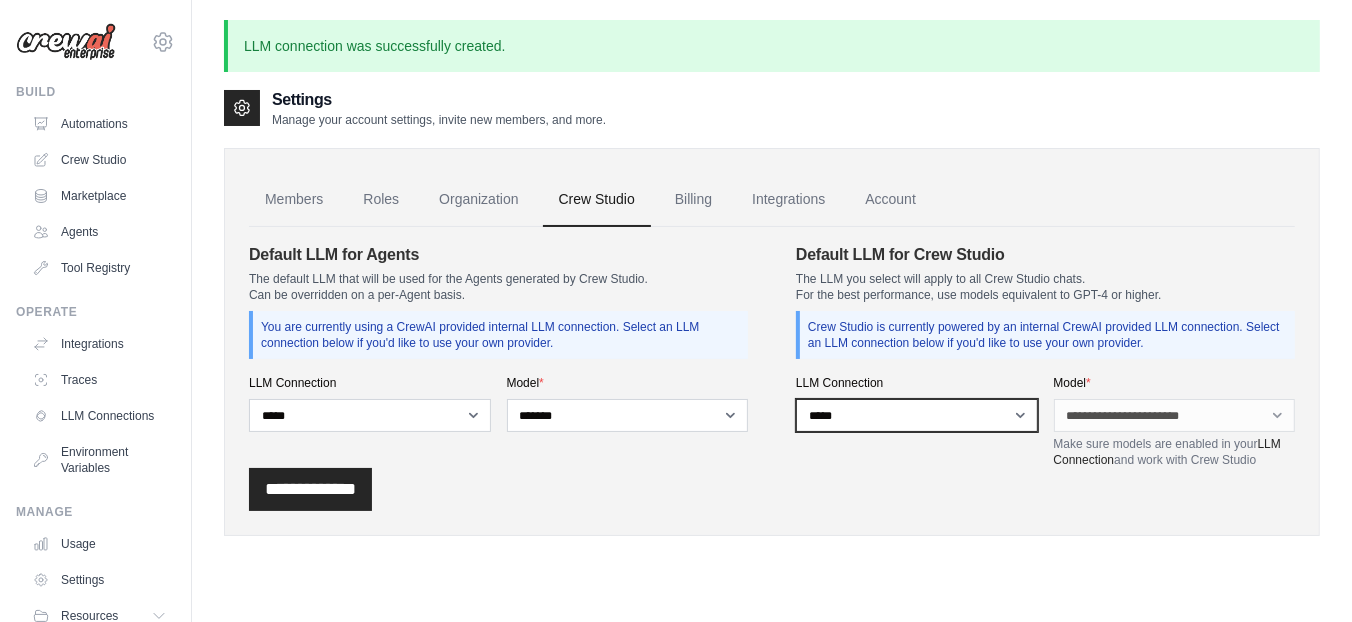 click on "**********" at bounding box center [917, 415] 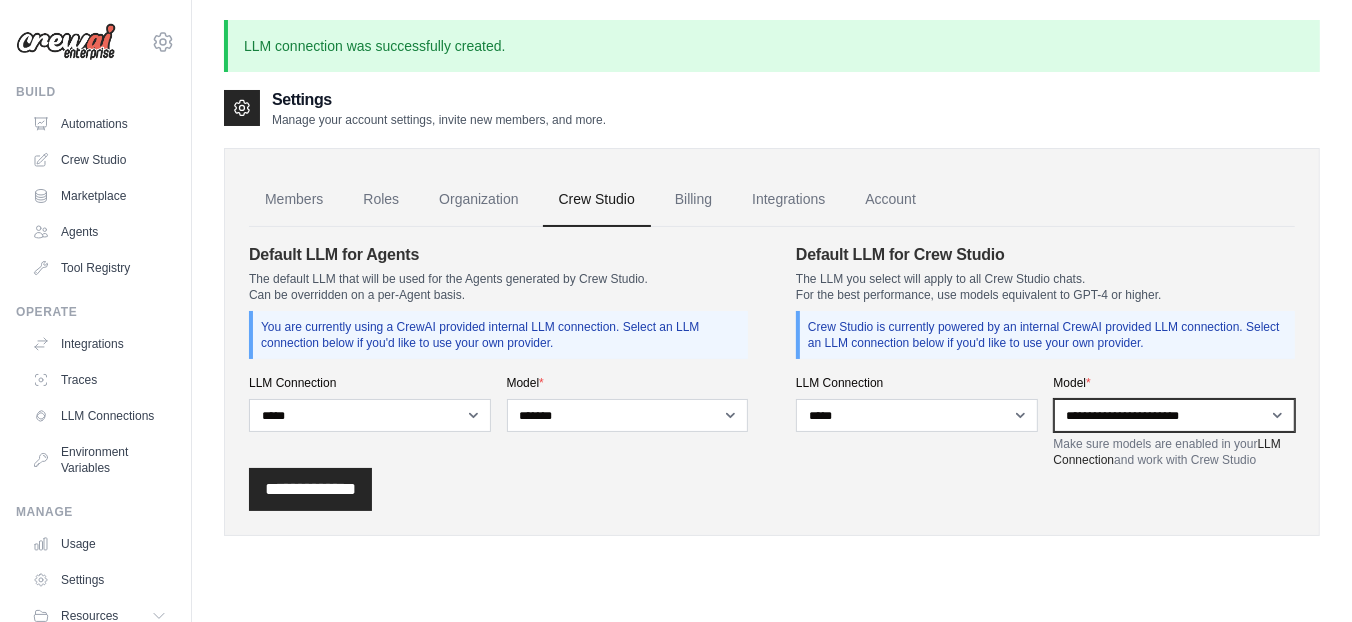 click on "**********" at bounding box center [1175, 415] 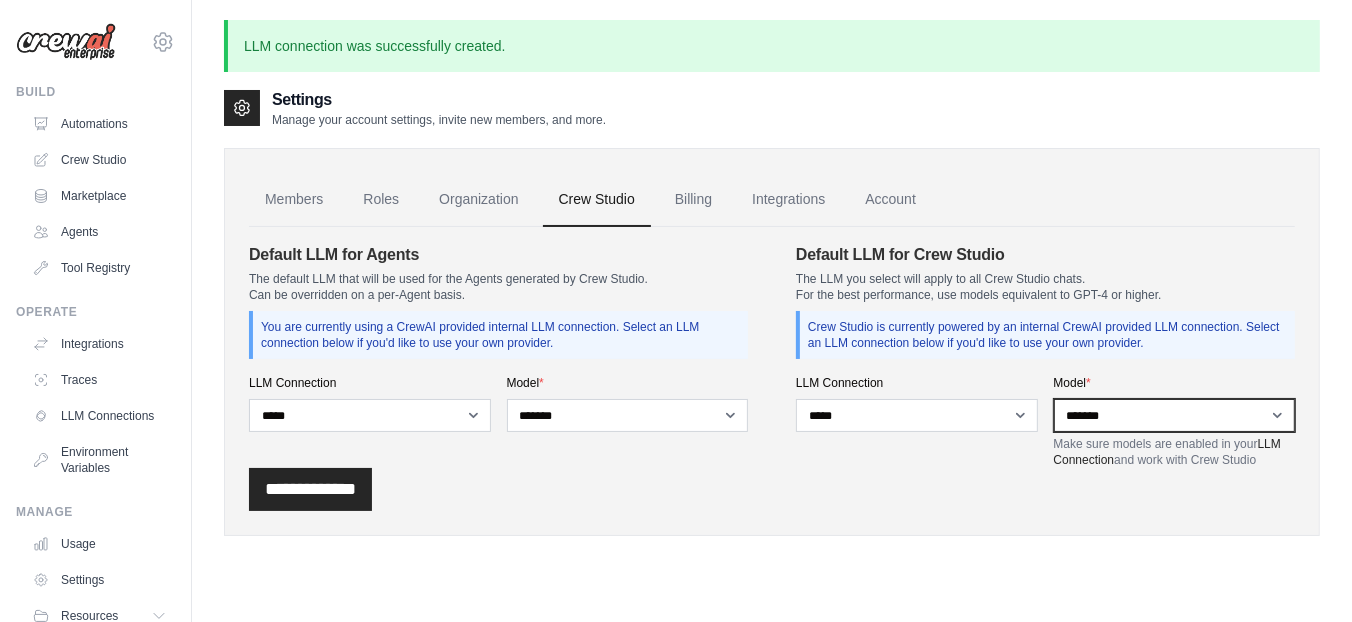 click on "**********" at bounding box center (1175, 415) 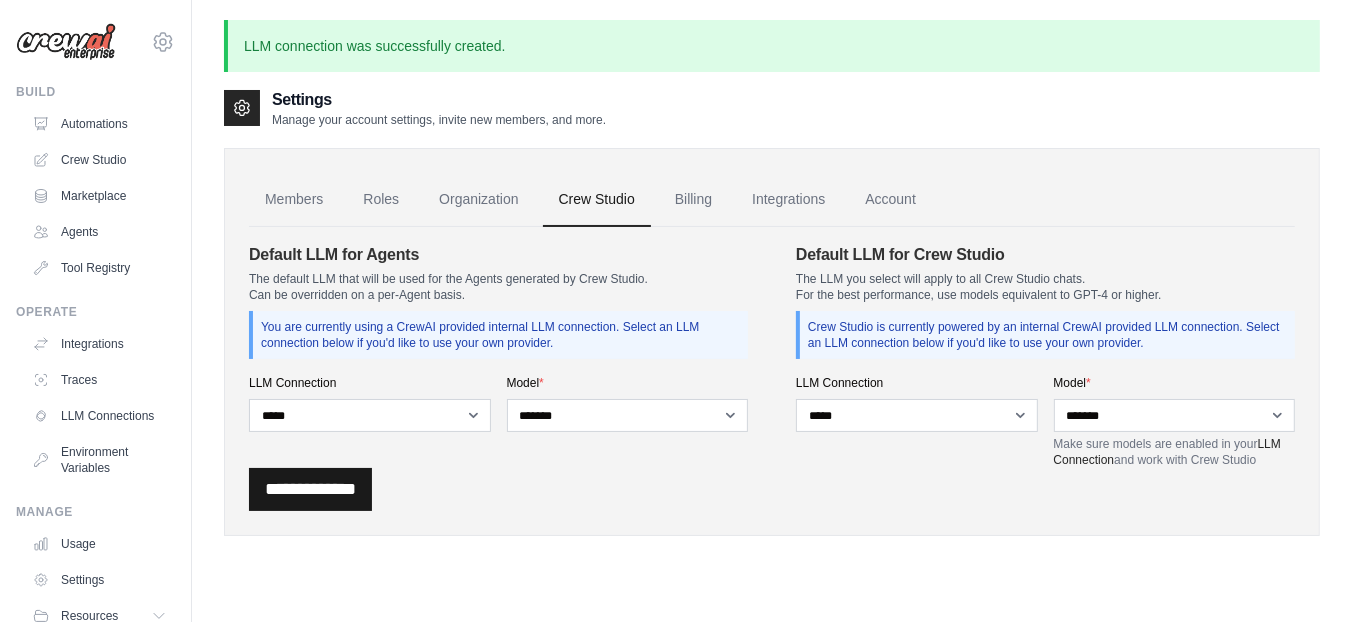 click on "**********" at bounding box center [310, 489] 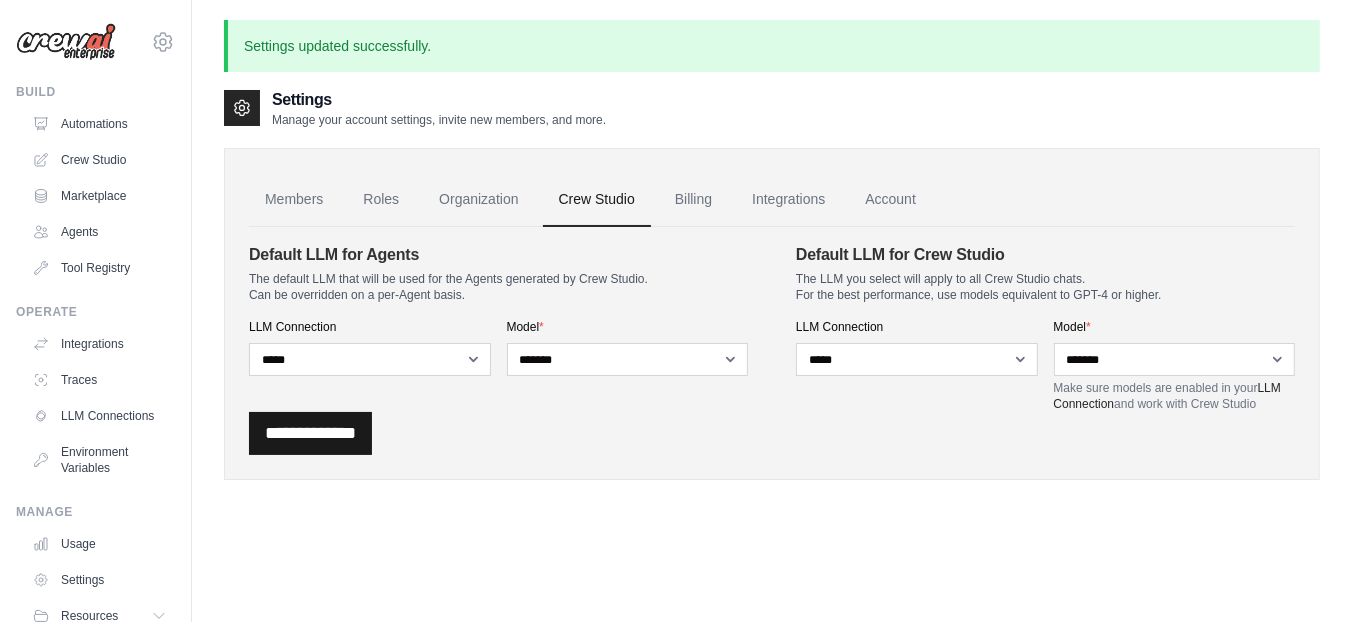 click on "**********" at bounding box center (310, 433) 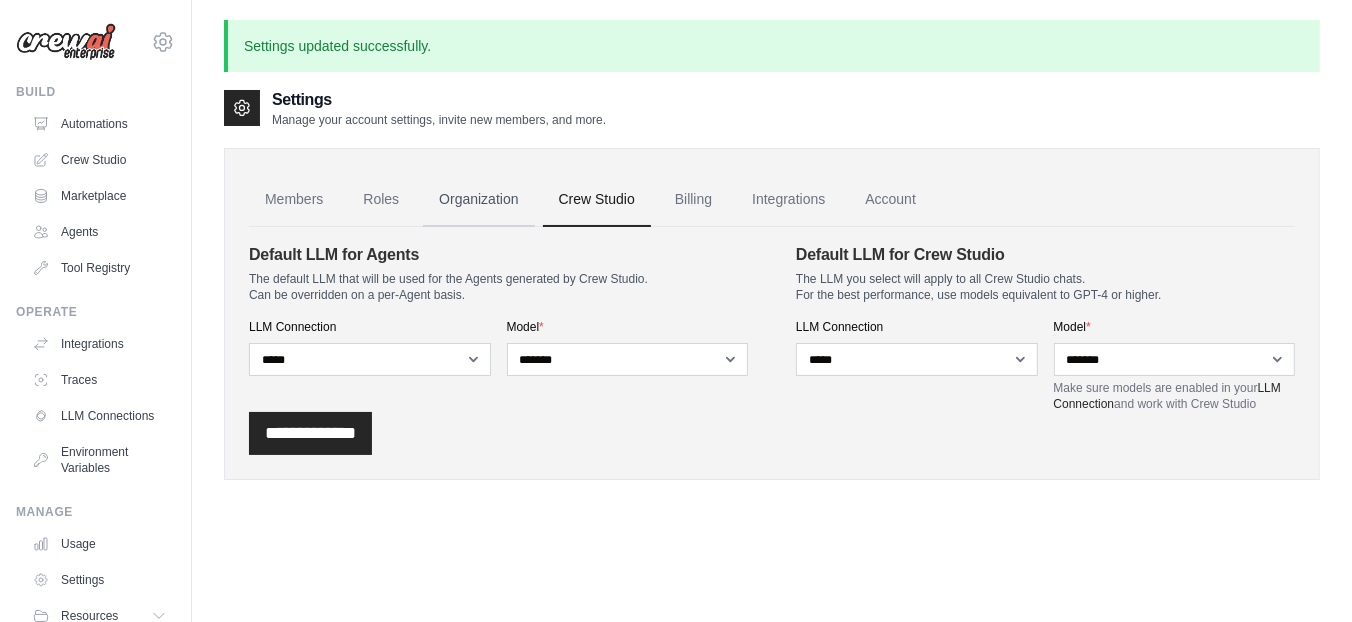 click on "Organization" at bounding box center [478, 200] 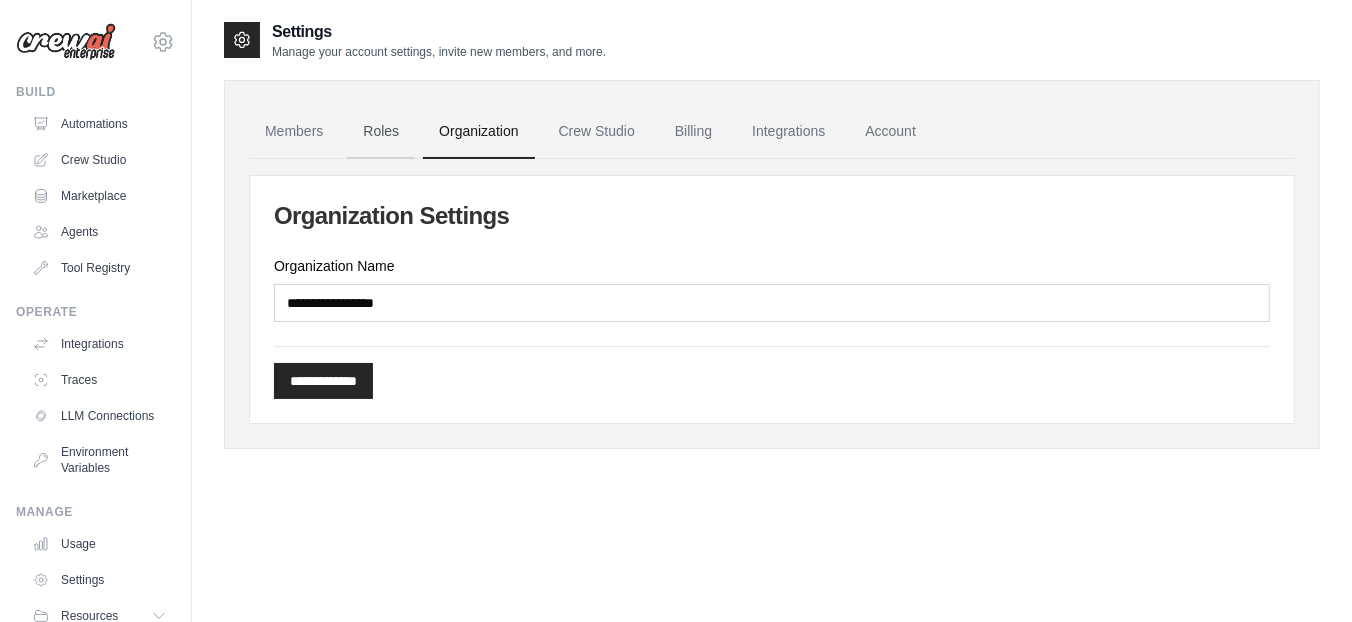 click on "Roles" at bounding box center (381, 132) 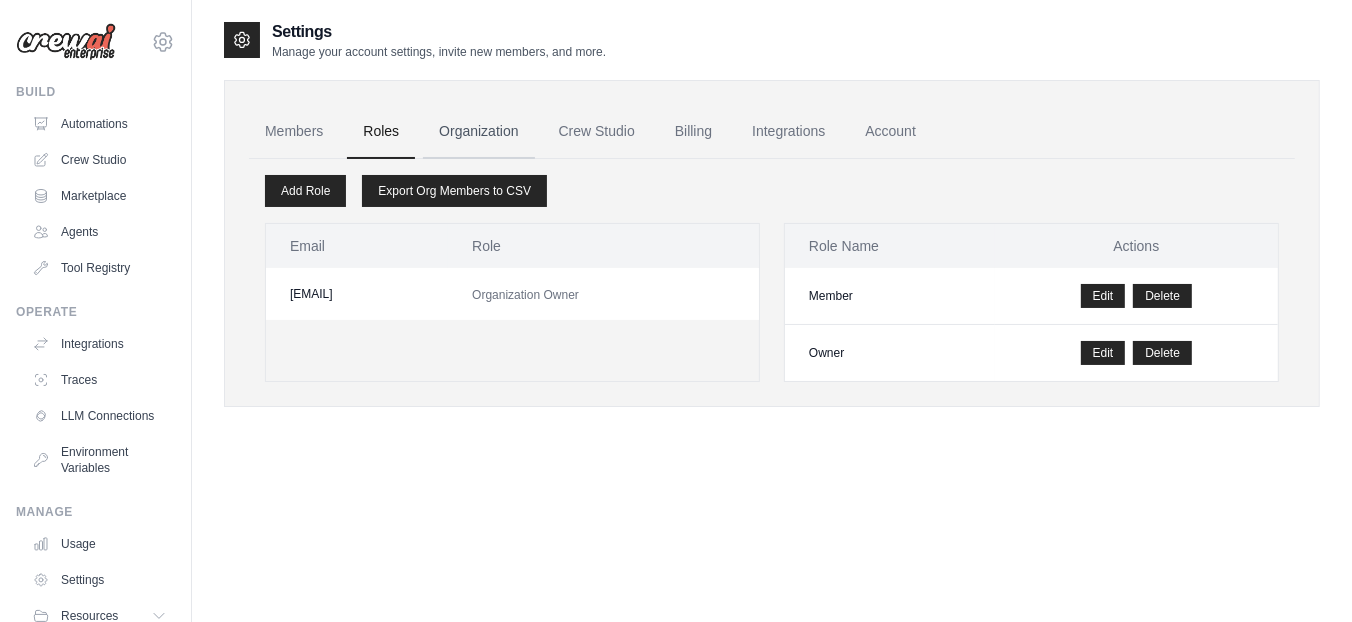 click on "Organization" at bounding box center (478, 132) 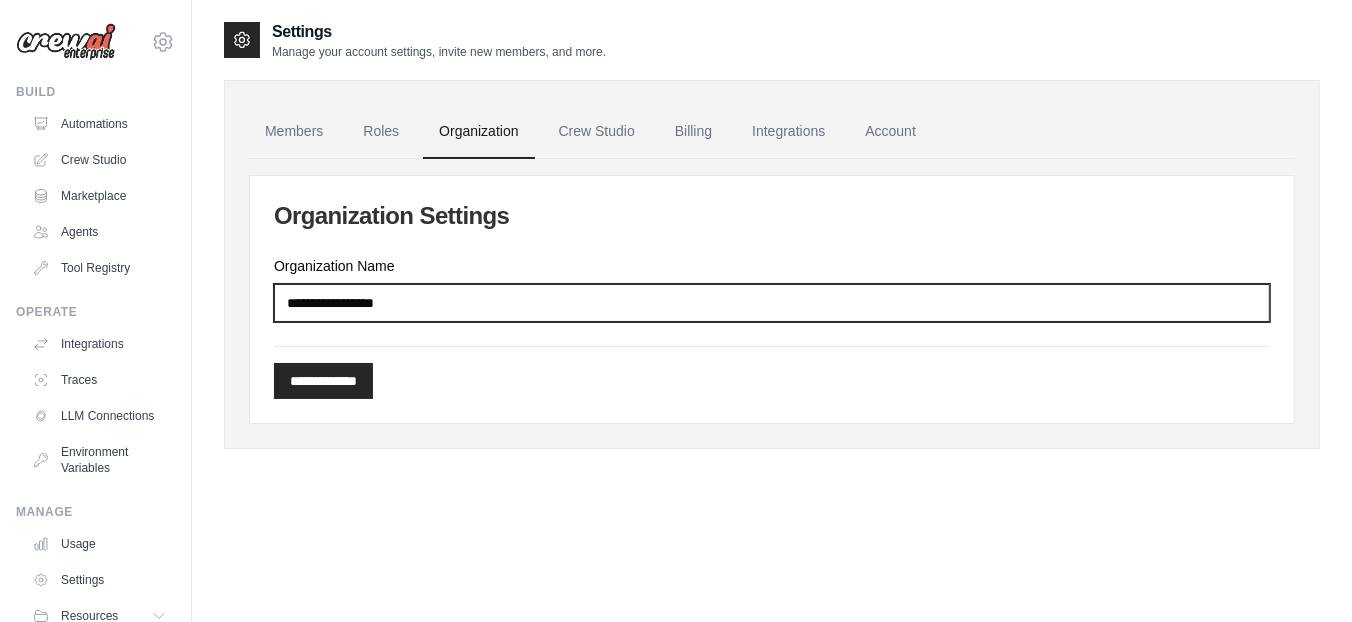 click on "Organization Name" at bounding box center (772, 303) 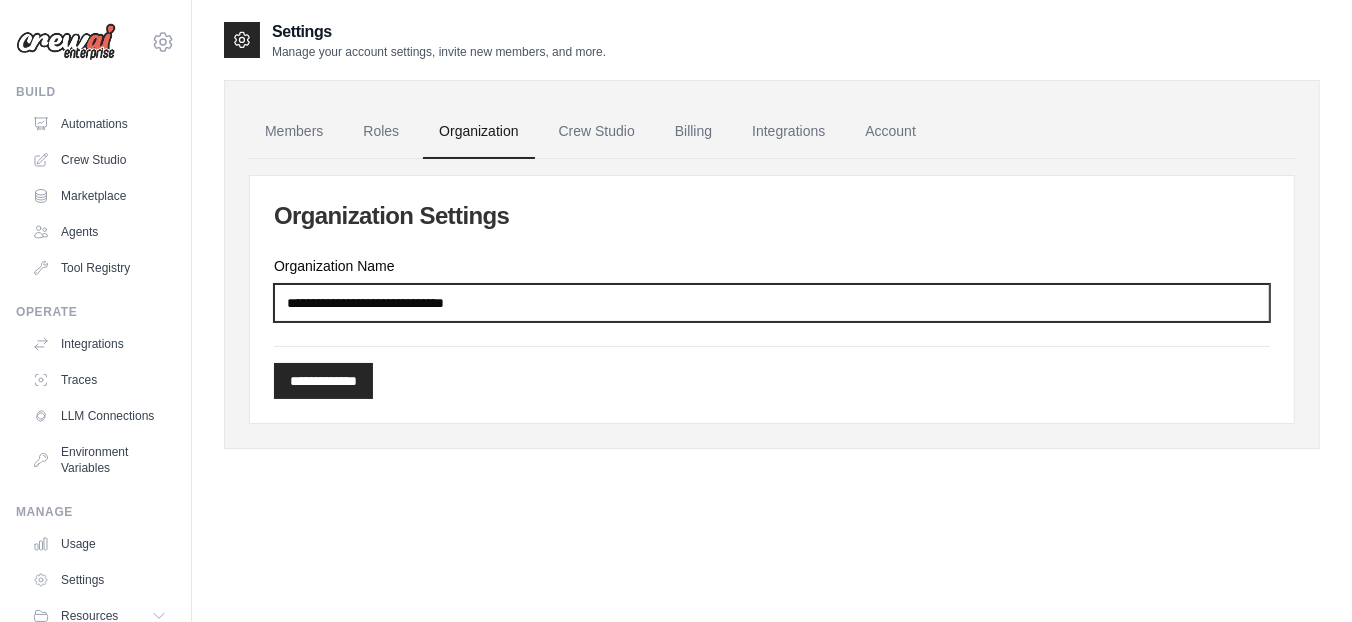 drag, startPoint x: 514, startPoint y: 302, endPoint x: 405, endPoint y: 309, distance: 109.22454 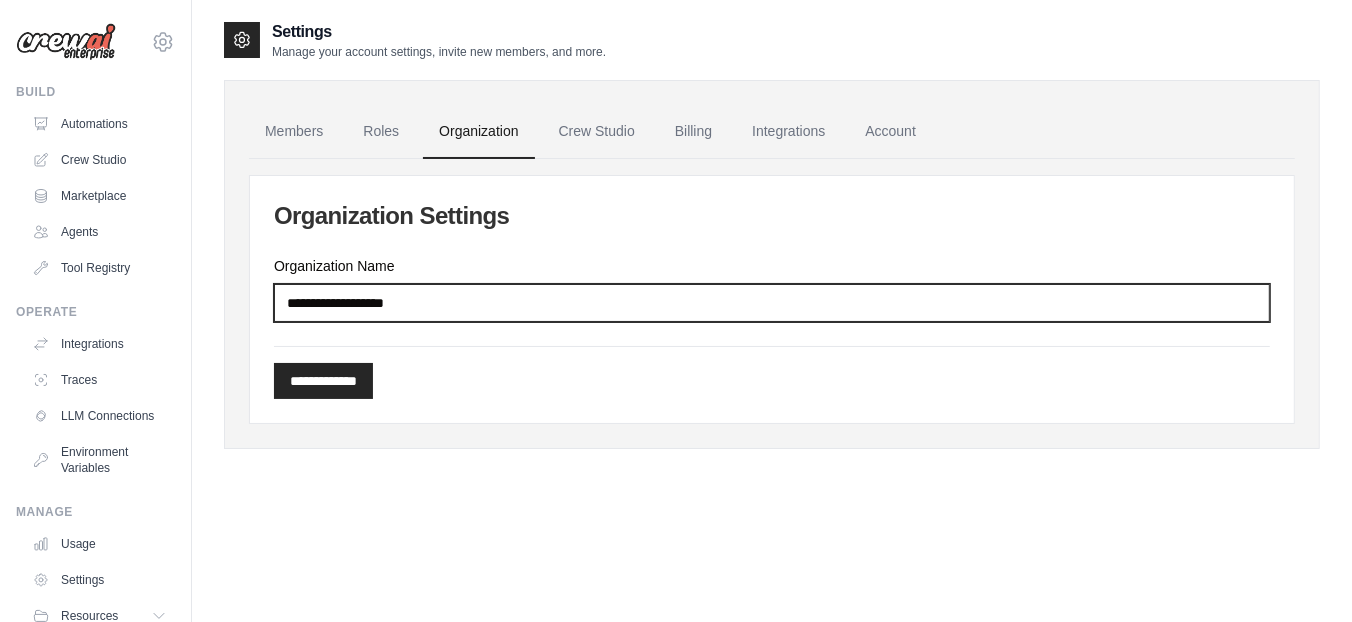 type on "**********" 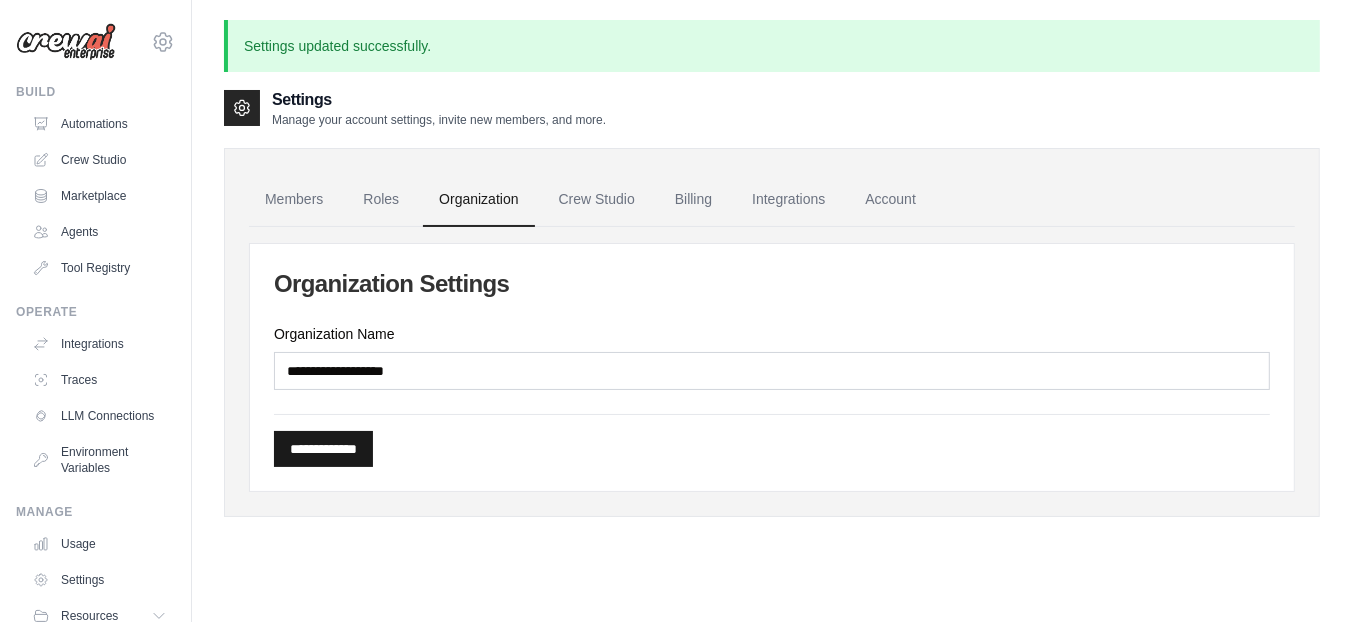 click on "**********" at bounding box center (323, 449) 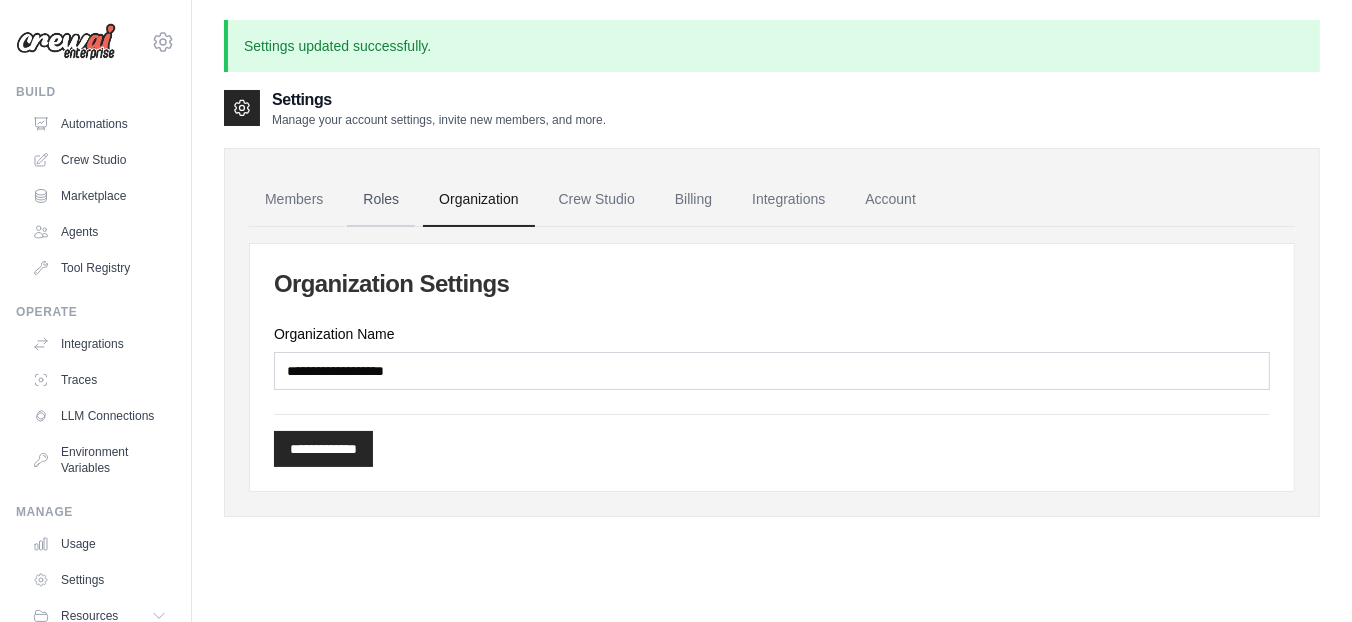 click on "Roles" at bounding box center (381, 200) 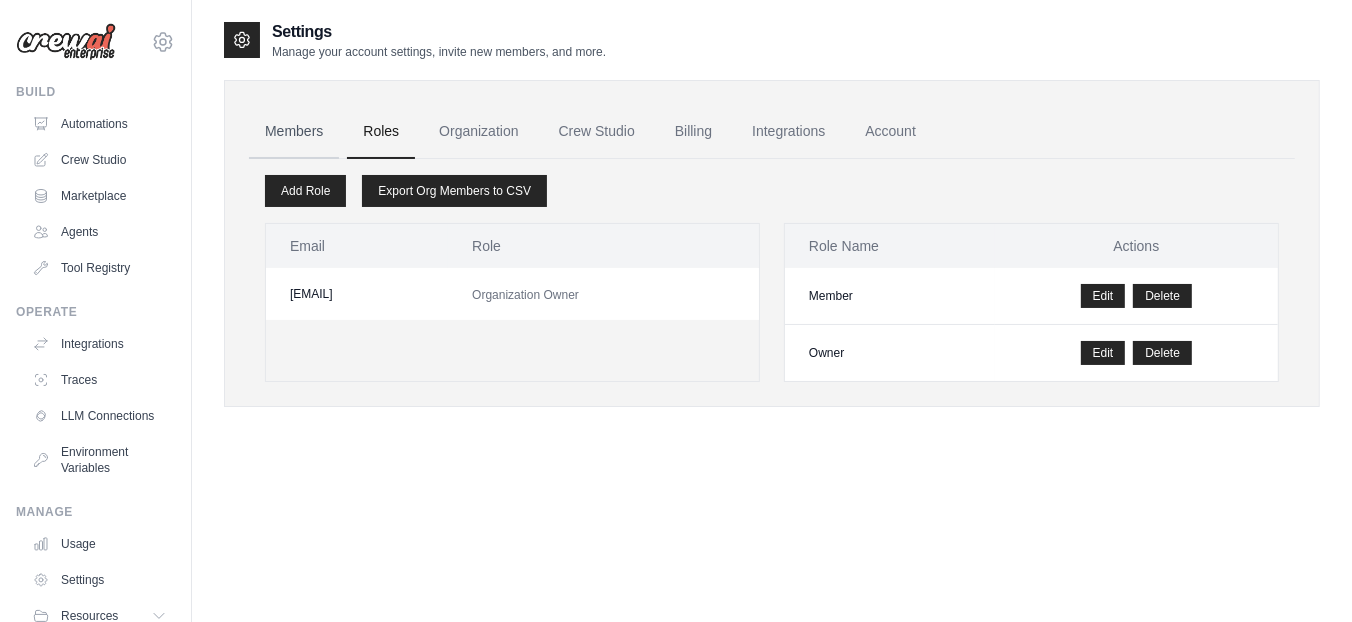 click on "Members" at bounding box center [294, 132] 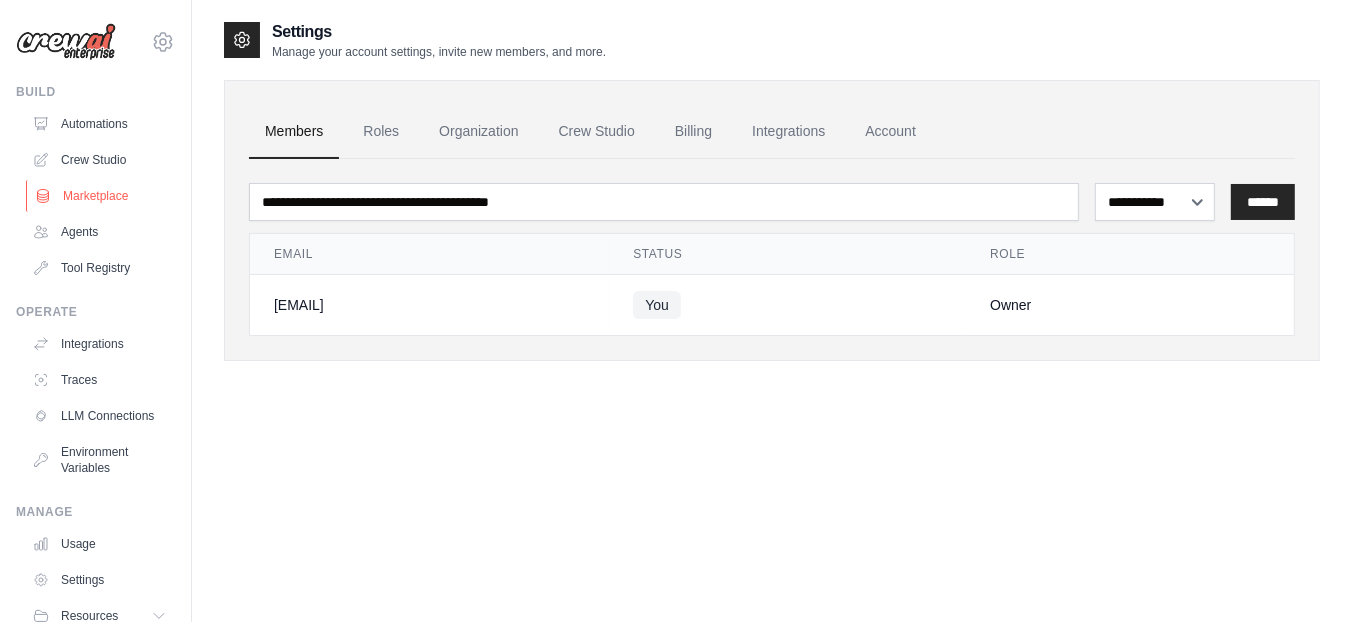 click on "Marketplace" at bounding box center (101, 196) 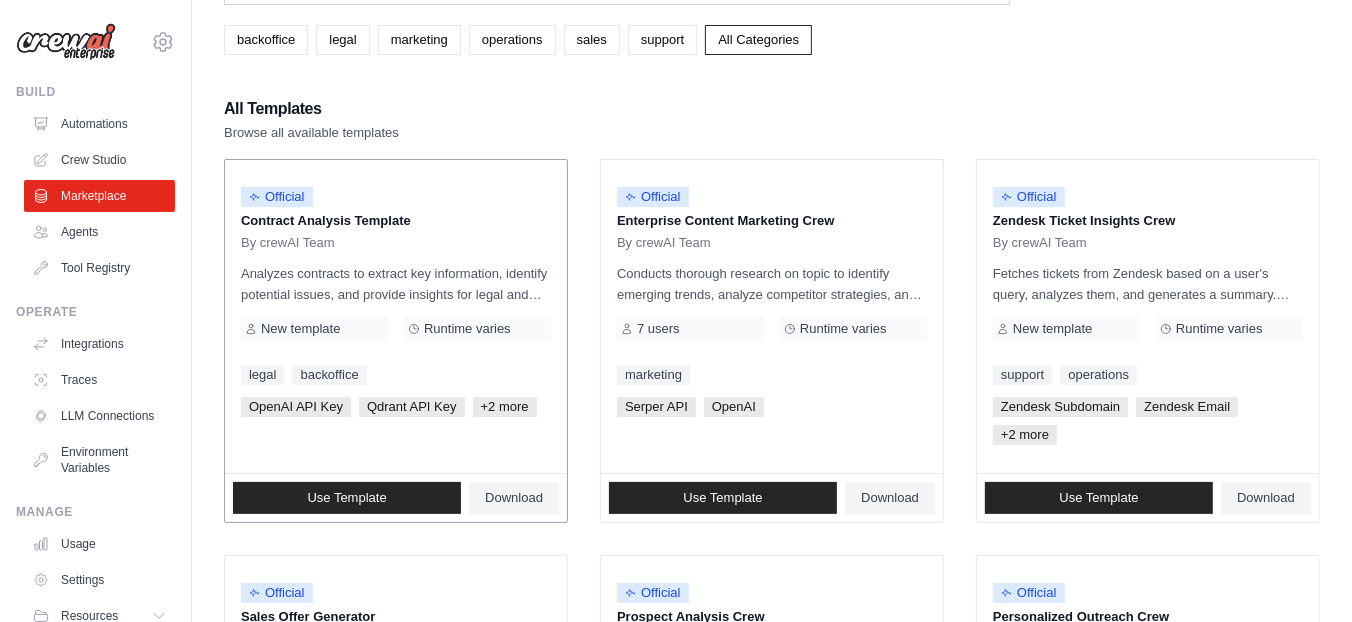 scroll, scrollTop: 222, scrollLeft: 0, axis: vertical 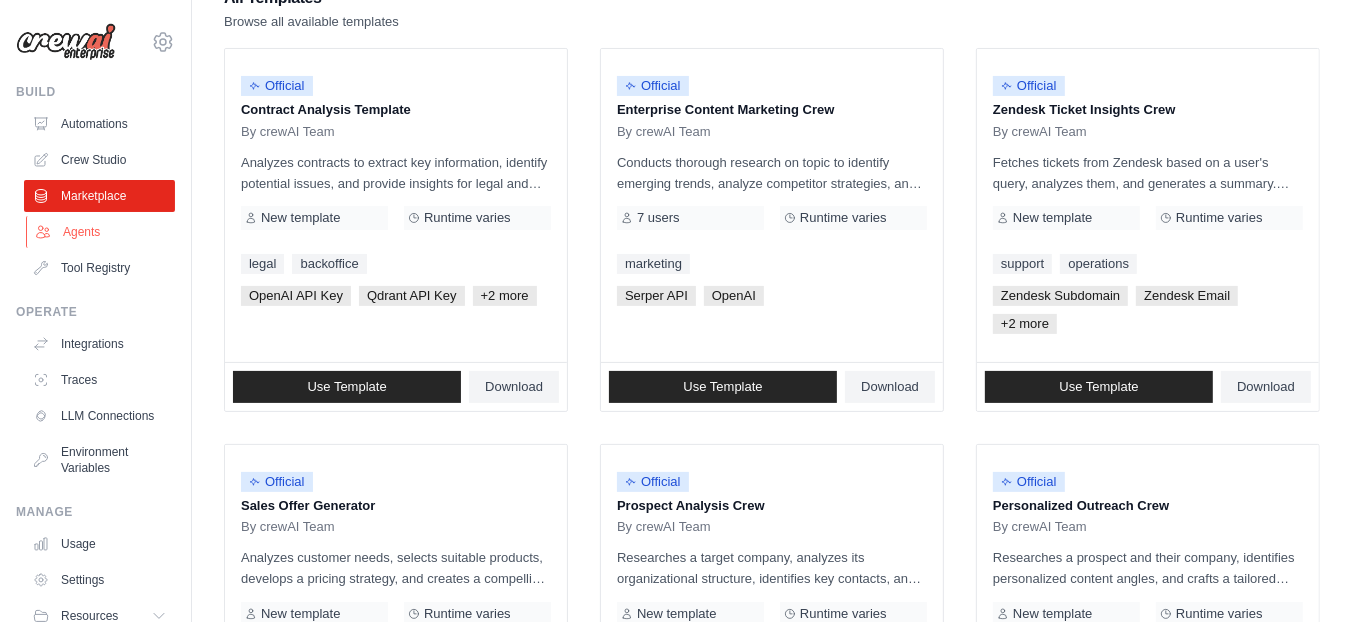 click on "Agents" at bounding box center (101, 232) 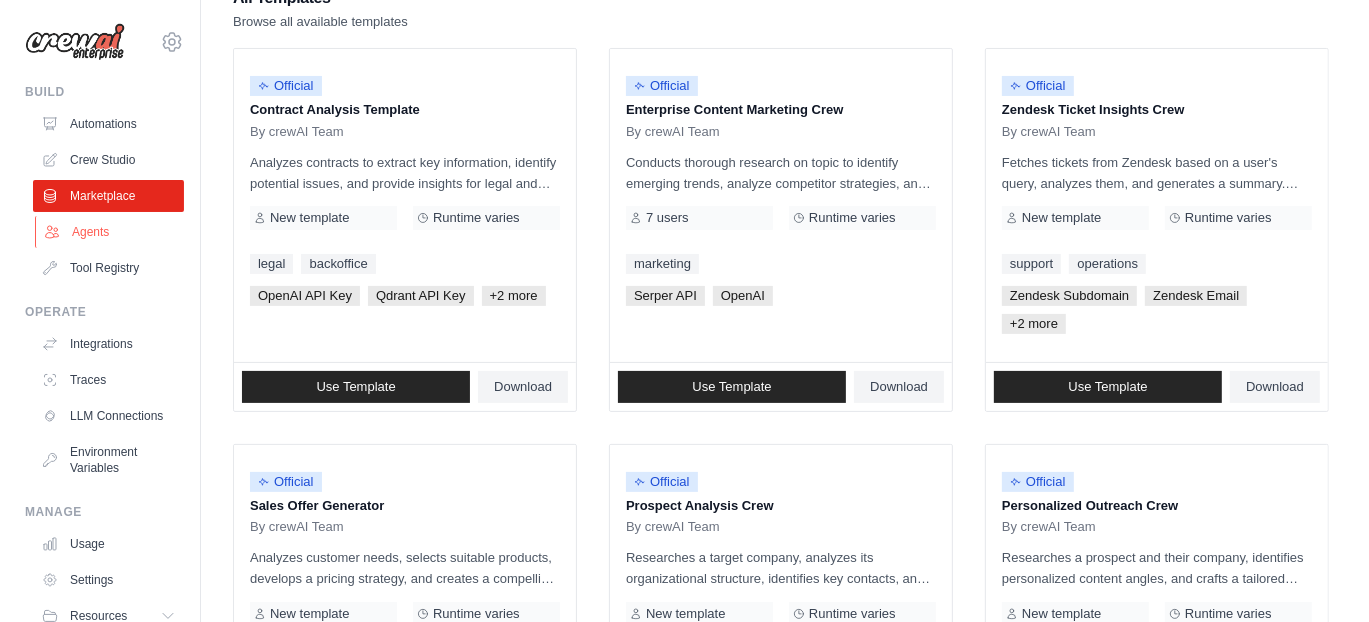 scroll, scrollTop: 0, scrollLeft: 0, axis: both 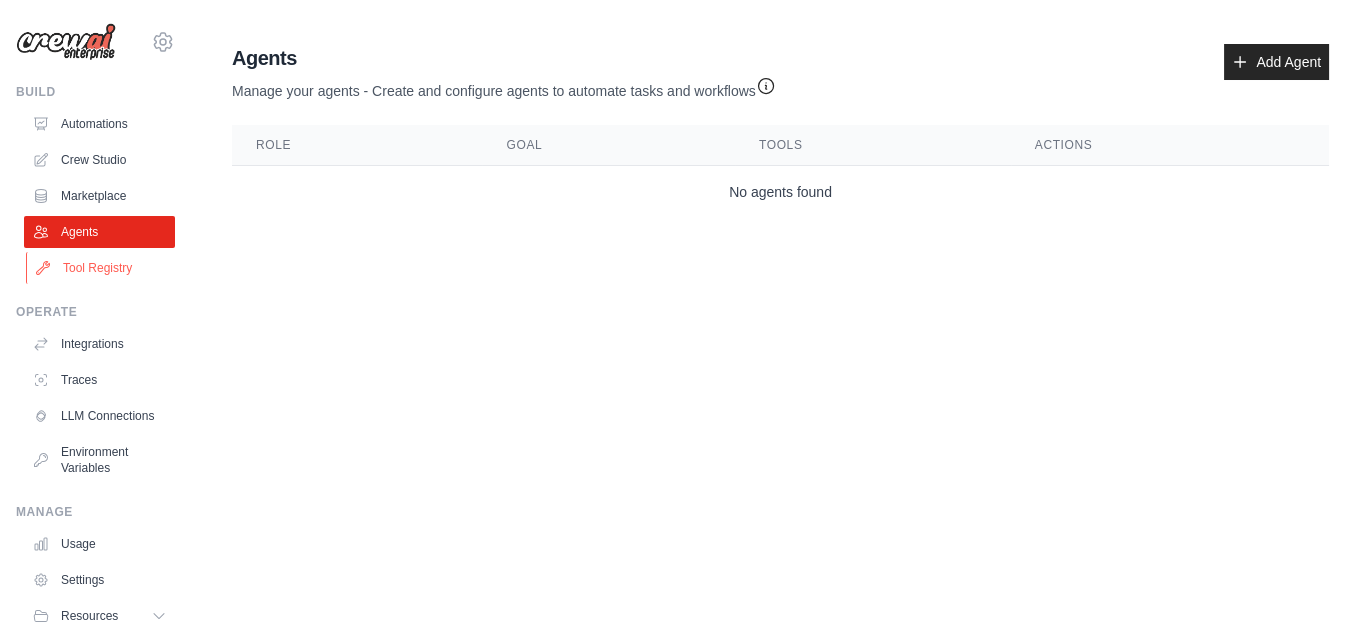 click on "Tool Registry" at bounding box center [101, 268] 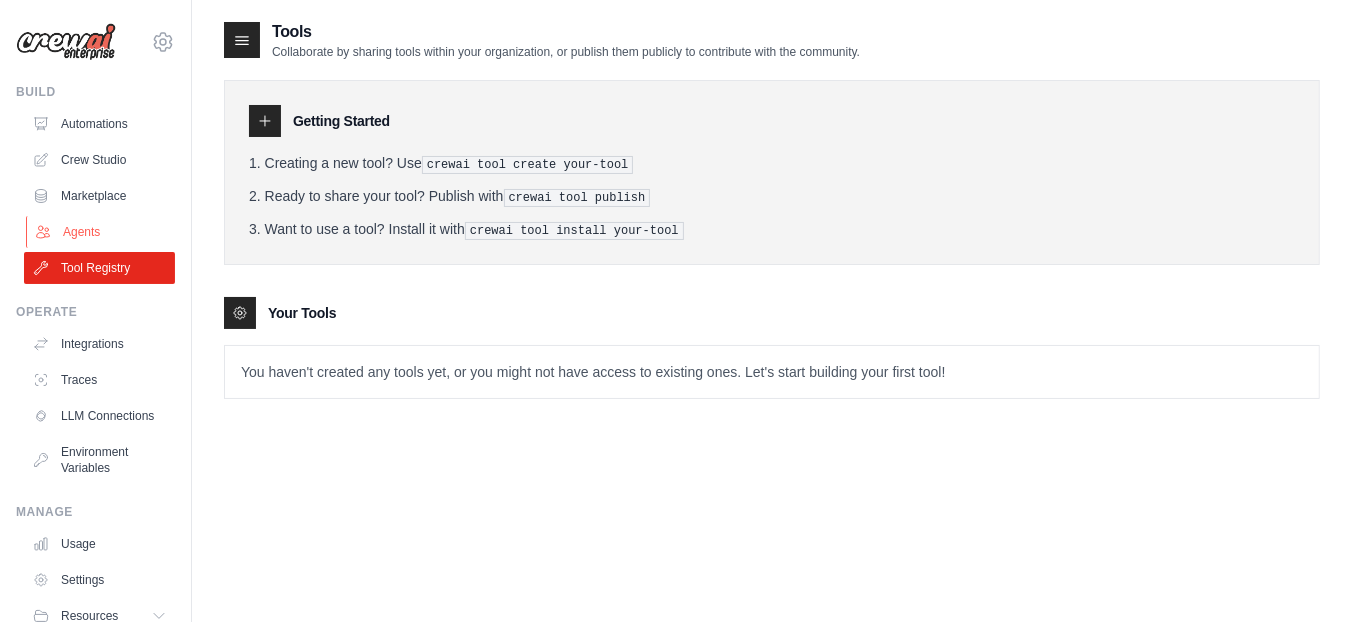 click on "Agents" at bounding box center (101, 232) 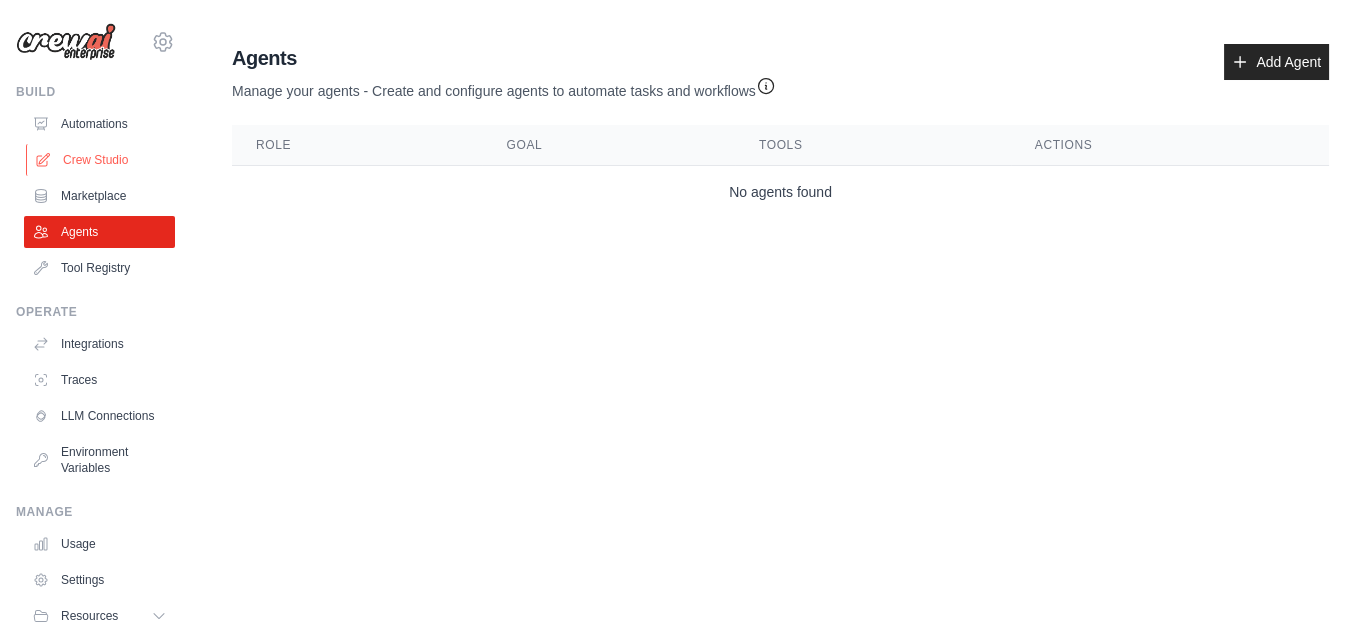 click on "Crew Studio" at bounding box center (101, 160) 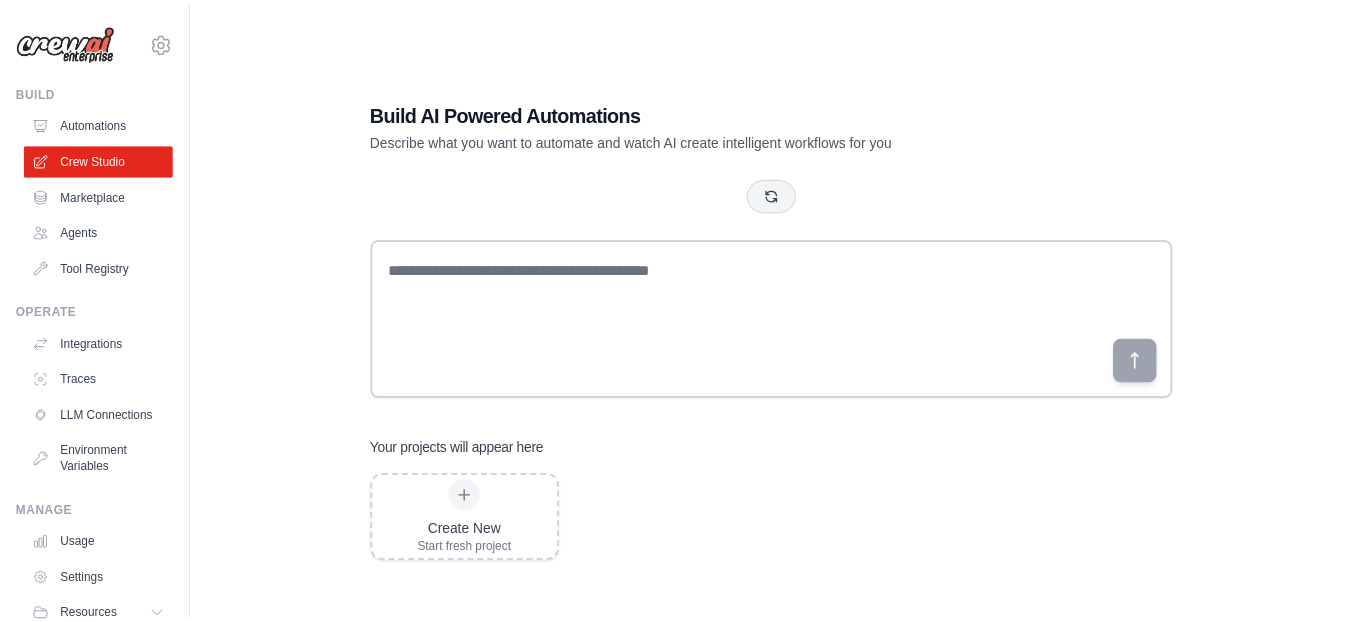 scroll, scrollTop: 0, scrollLeft: 0, axis: both 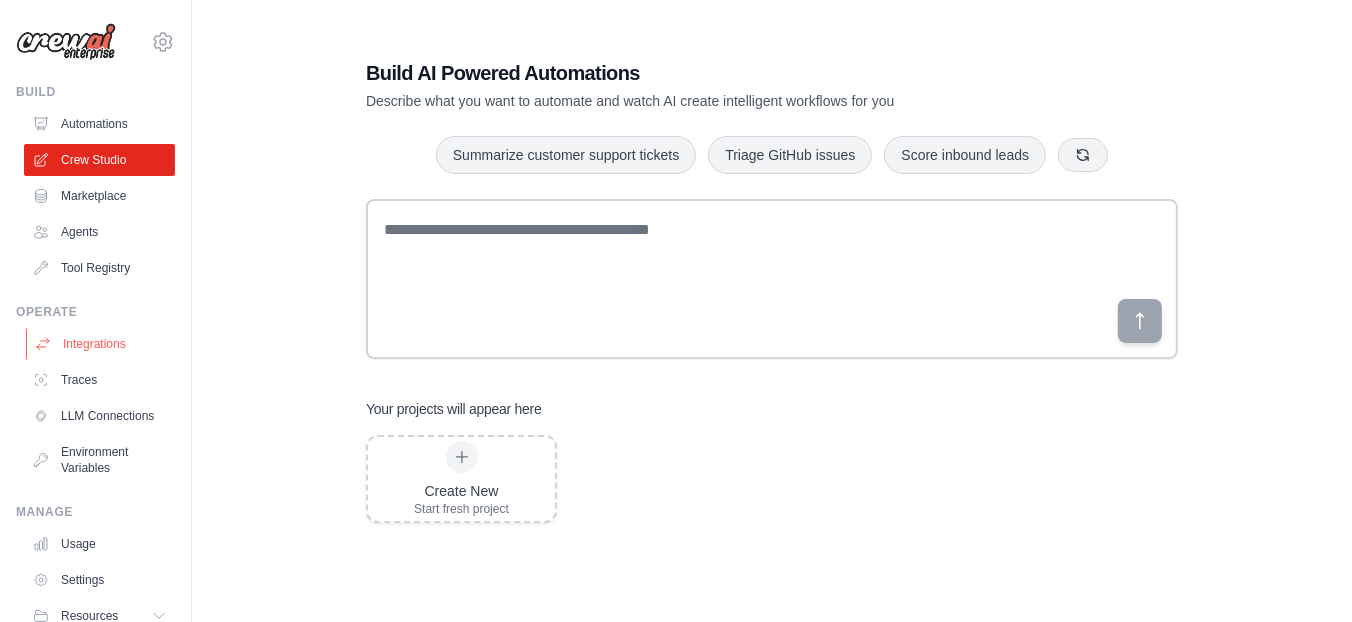 click on "Integrations" at bounding box center [101, 344] 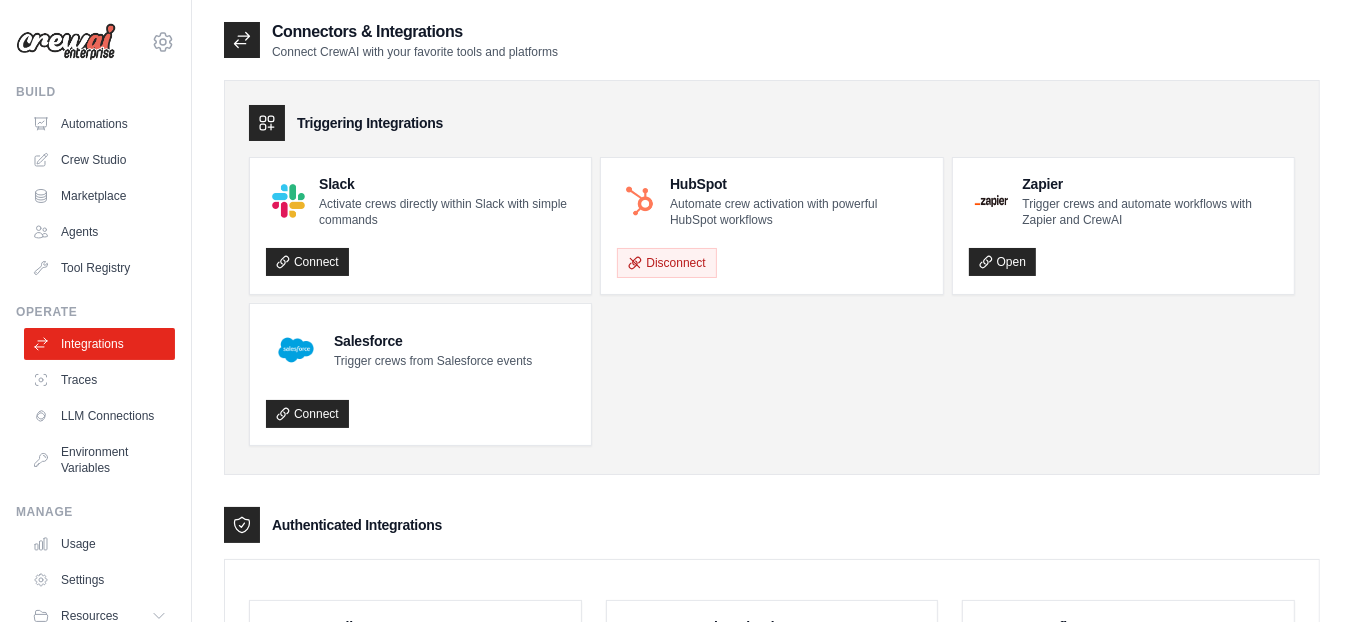 scroll, scrollTop: 444, scrollLeft: 0, axis: vertical 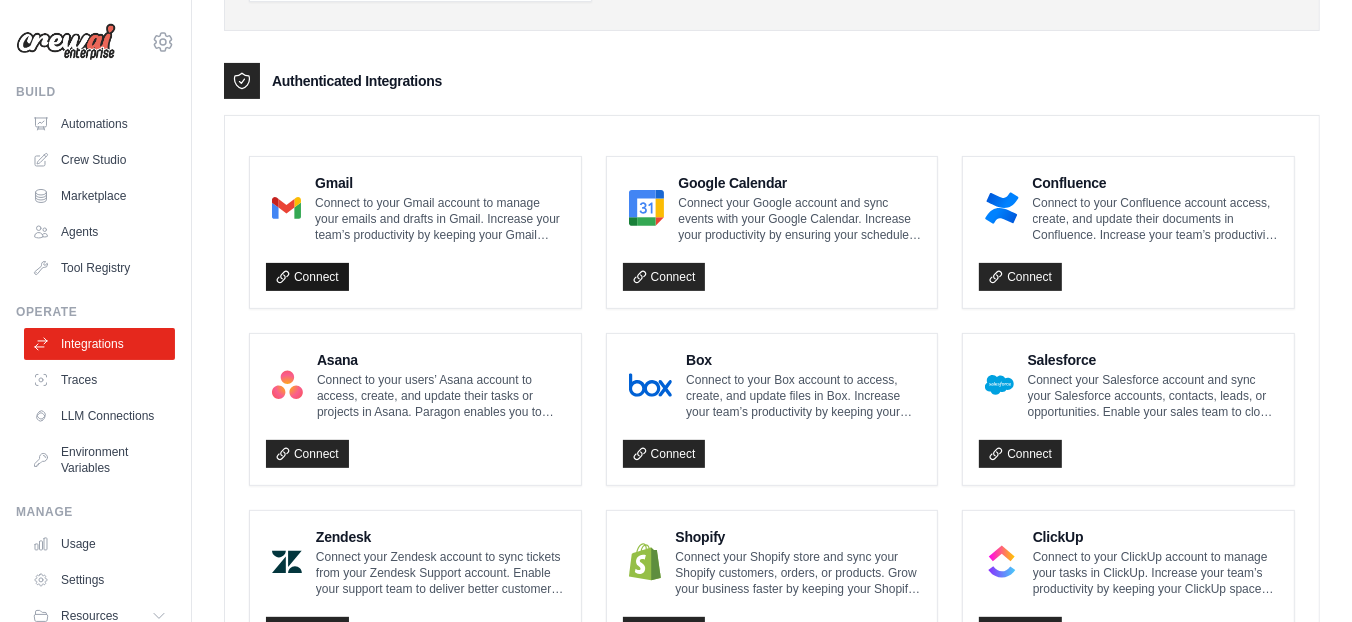click on "Connect" at bounding box center (307, 277) 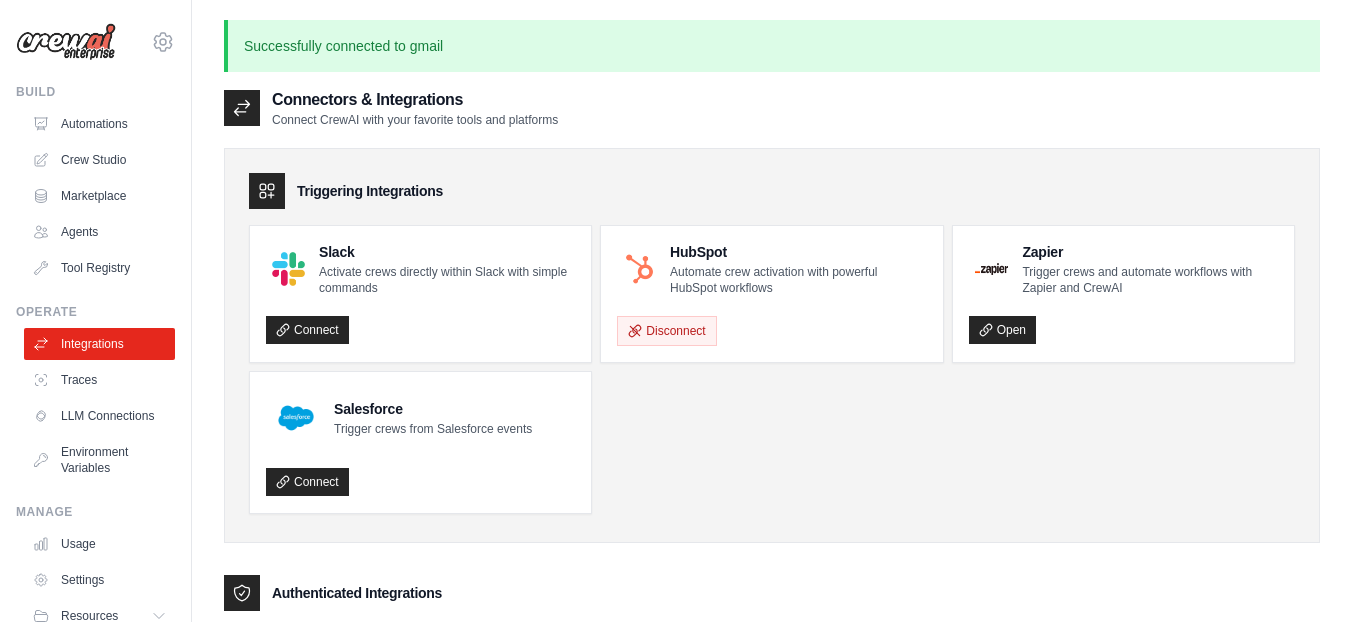 scroll, scrollTop: 444, scrollLeft: 0, axis: vertical 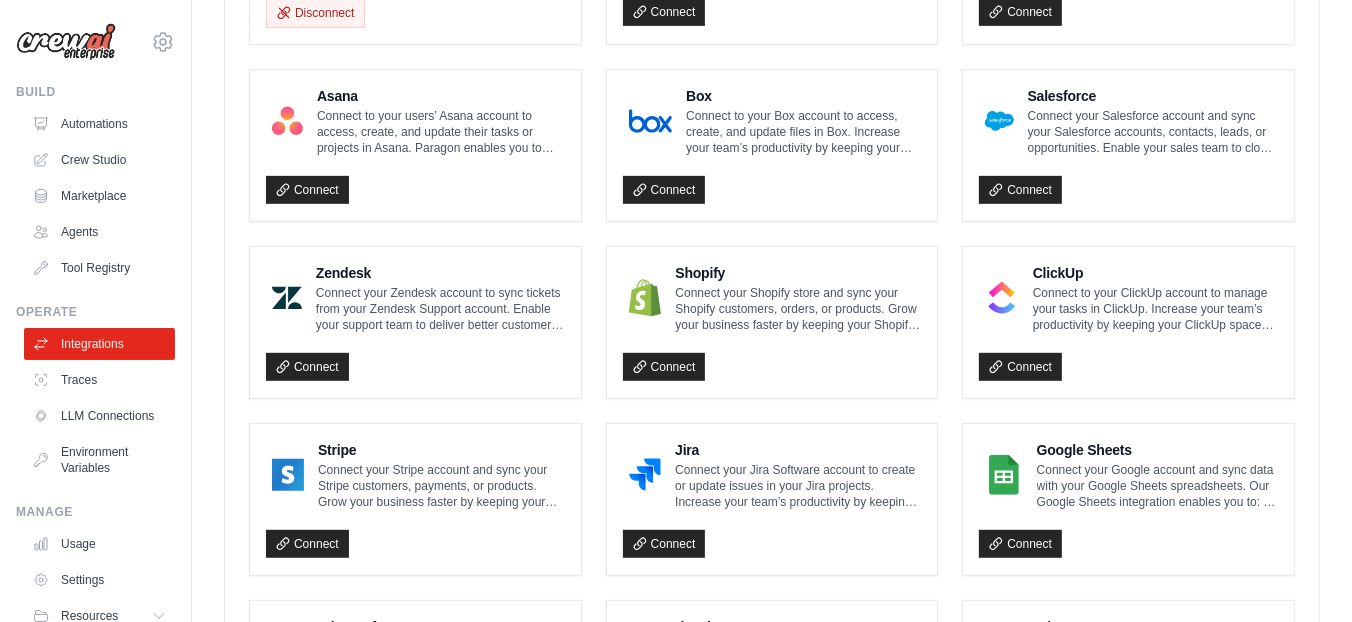 click on "Shopify" at bounding box center (798, 273) 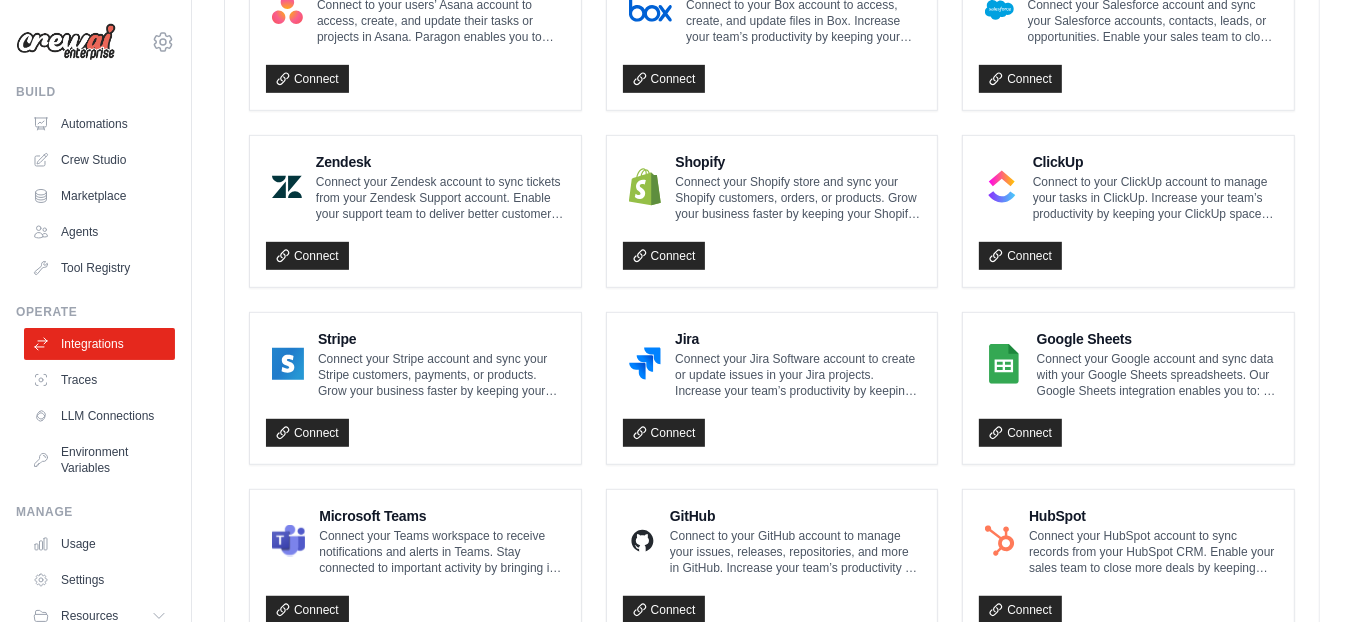 scroll, scrollTop: 1111, scrollLeft: 0, axis: vertical 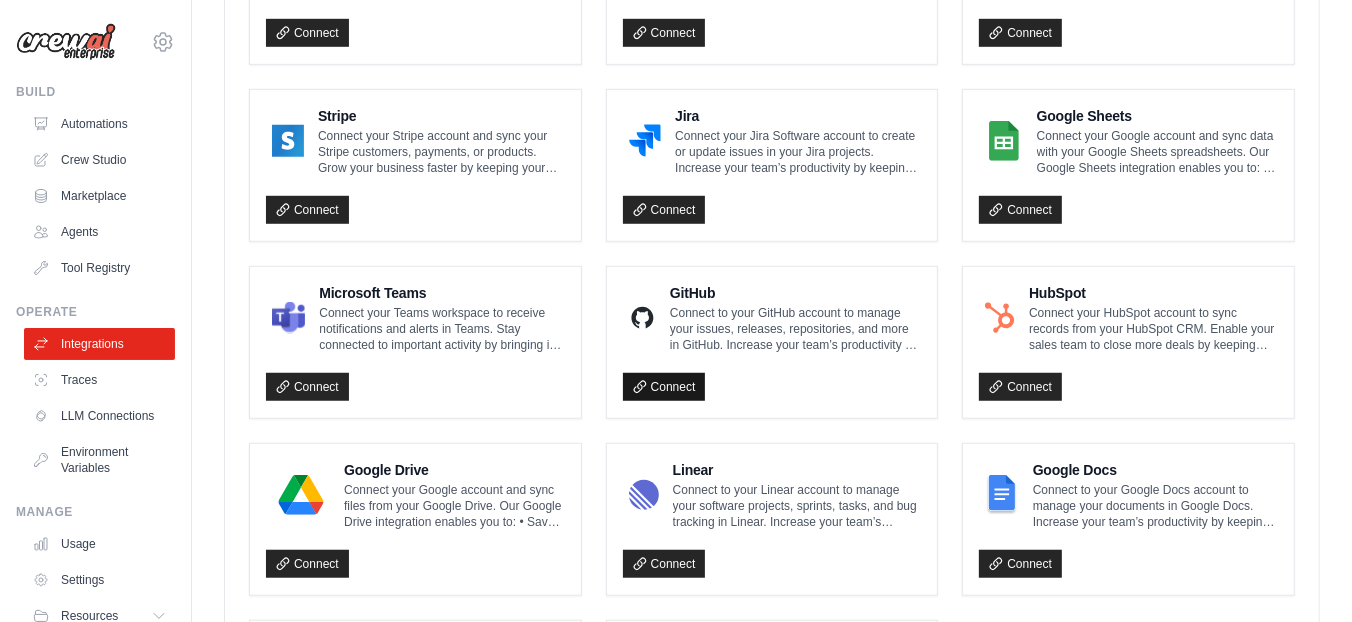 click on "Connect" at bounding box center [664, 387] 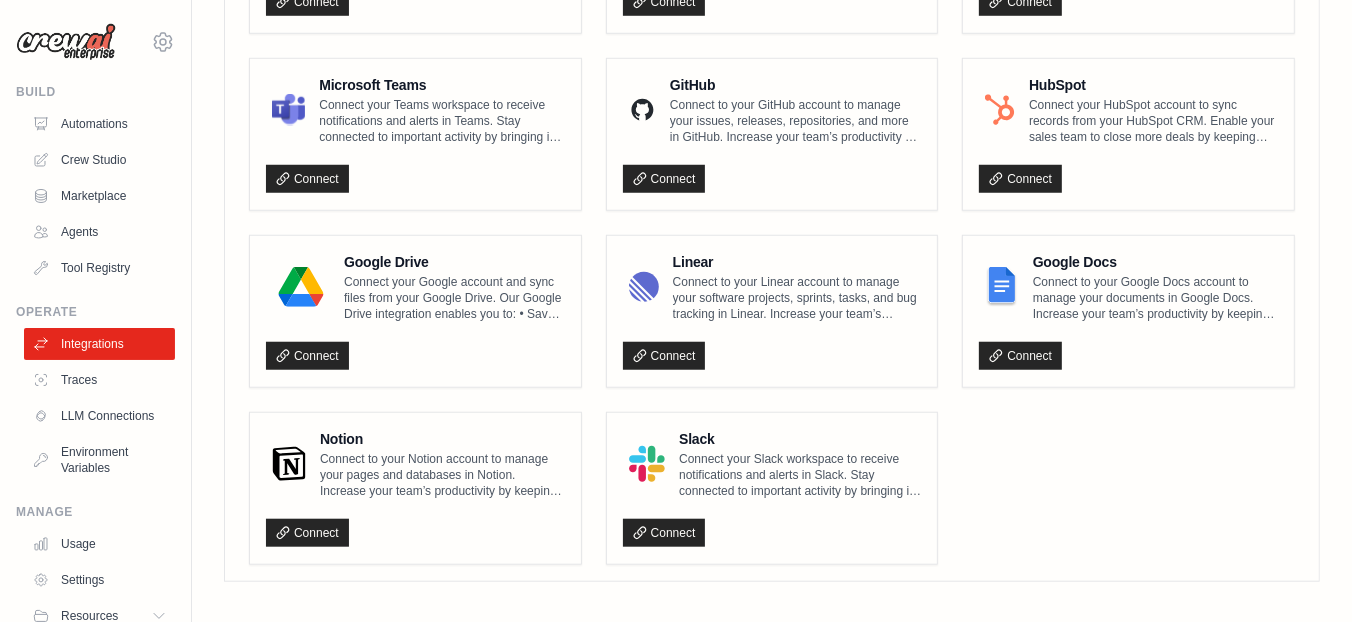 scroll, scrollTop: 1208, scrollLeft: 0, axis: vertical 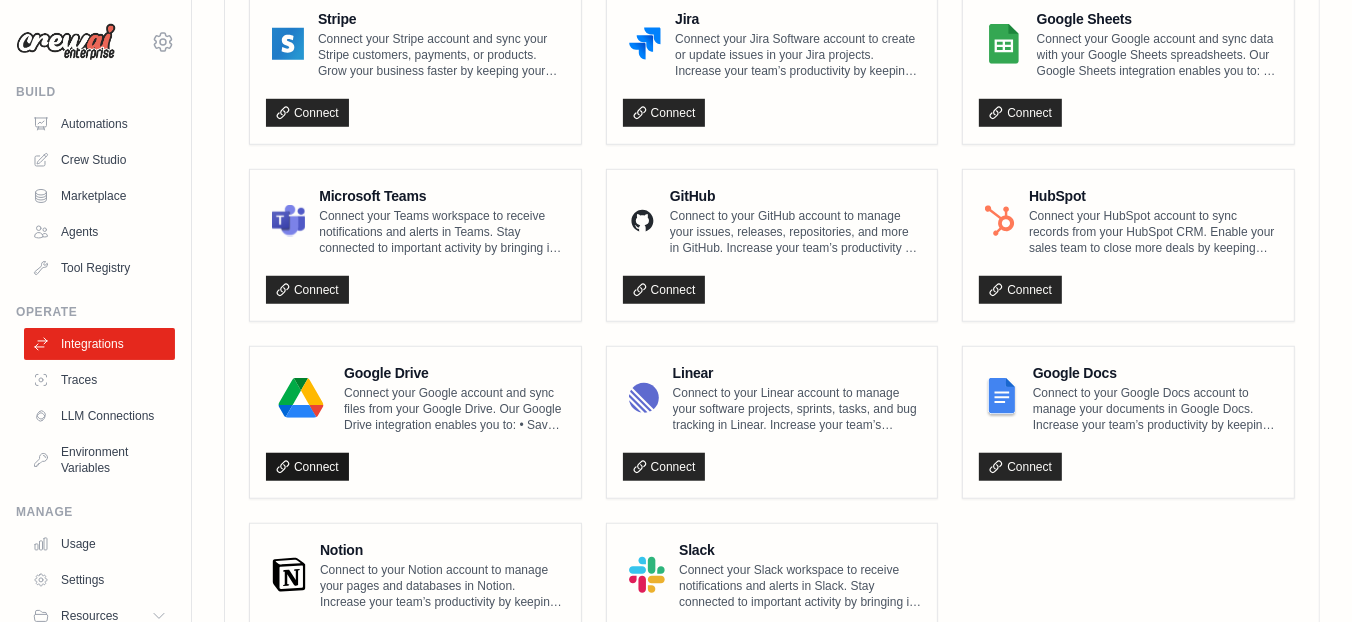 click on "Connect" at bounding box center [307, 467] 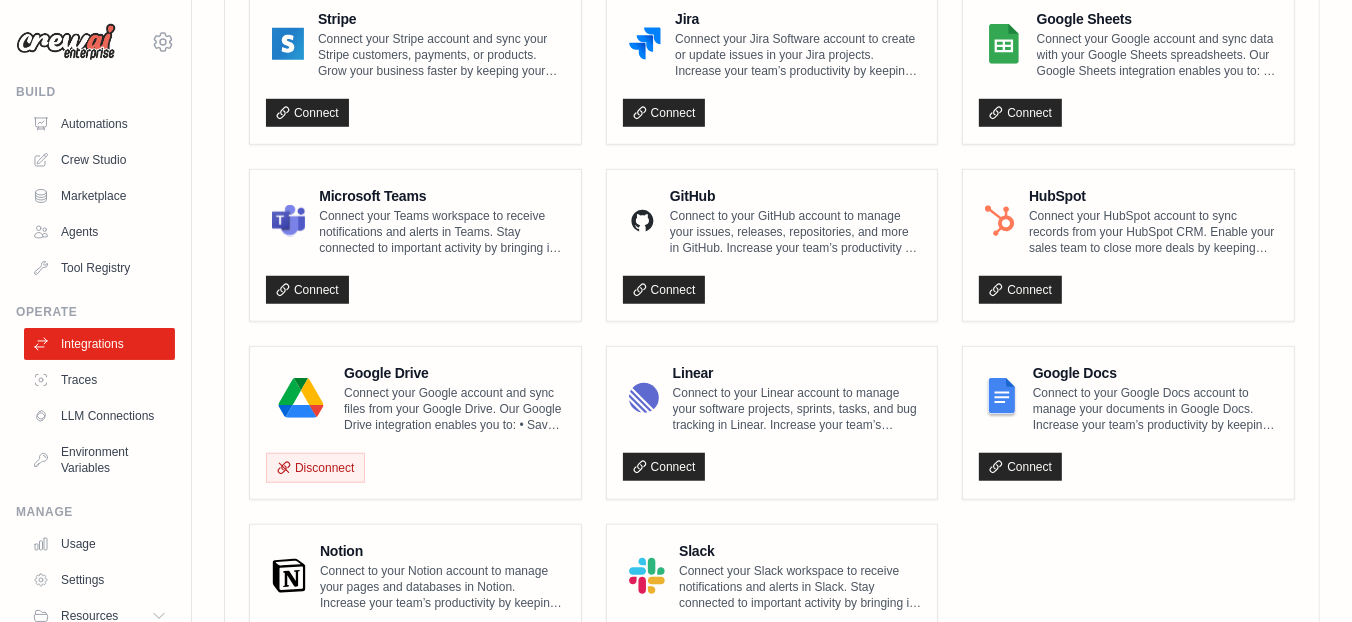 scroll, scrollTop: 1208, scrollLeft: 0, axis: vertical 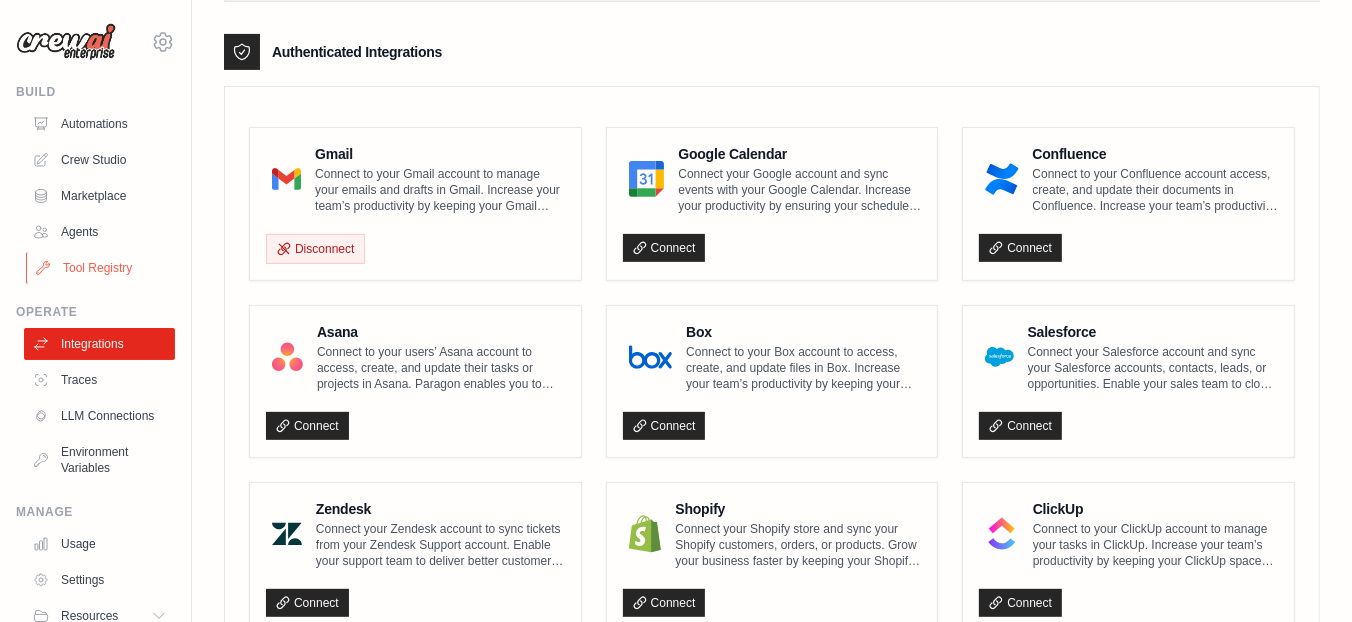 click on "Tool Registry" at bounding box center (101, 268) 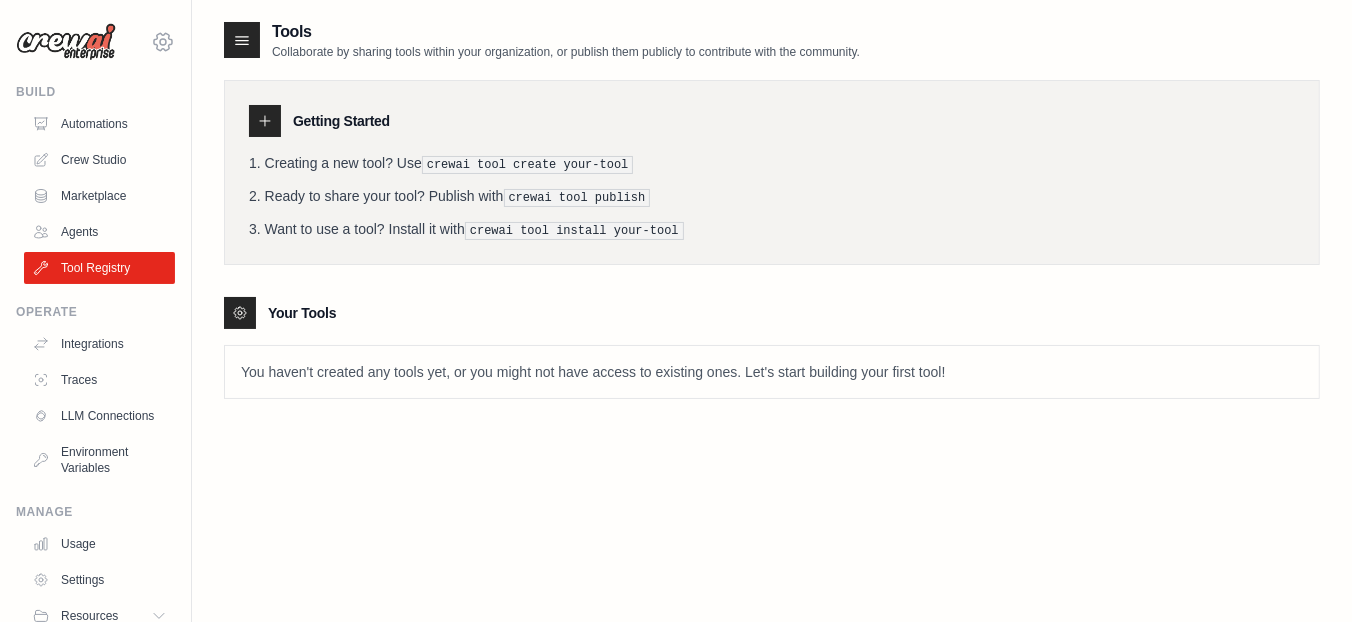 click 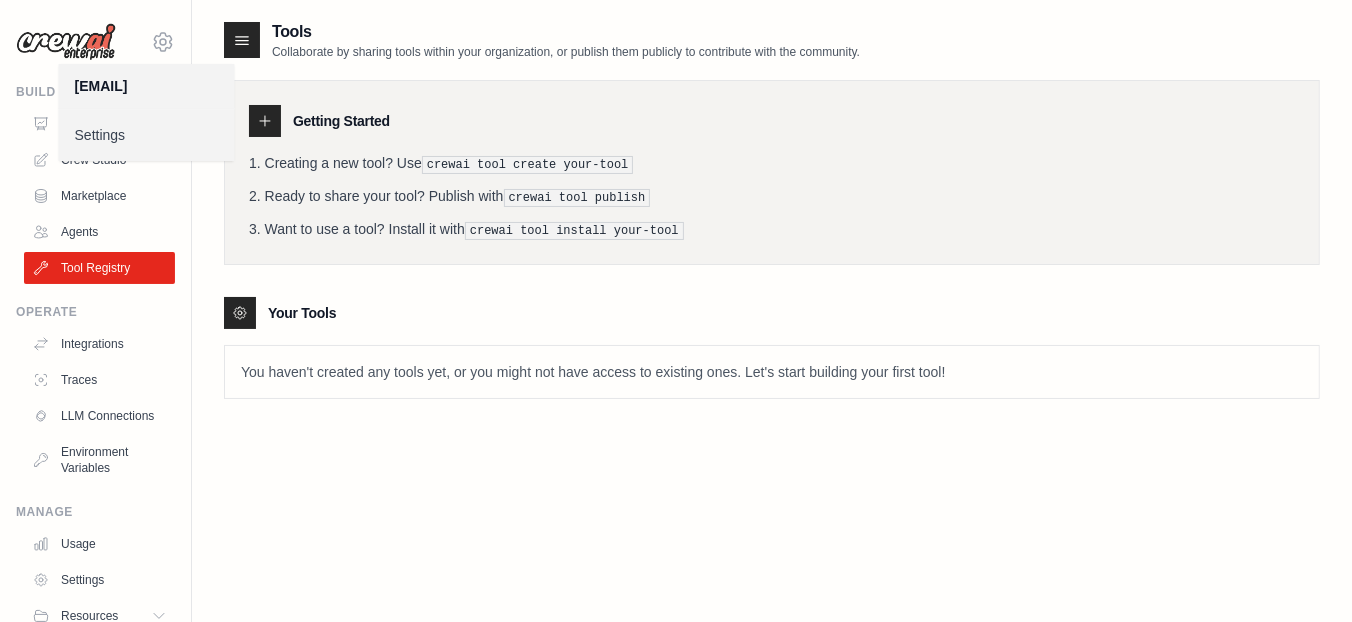 click on "Settings" at bounding box center [147, 135] 